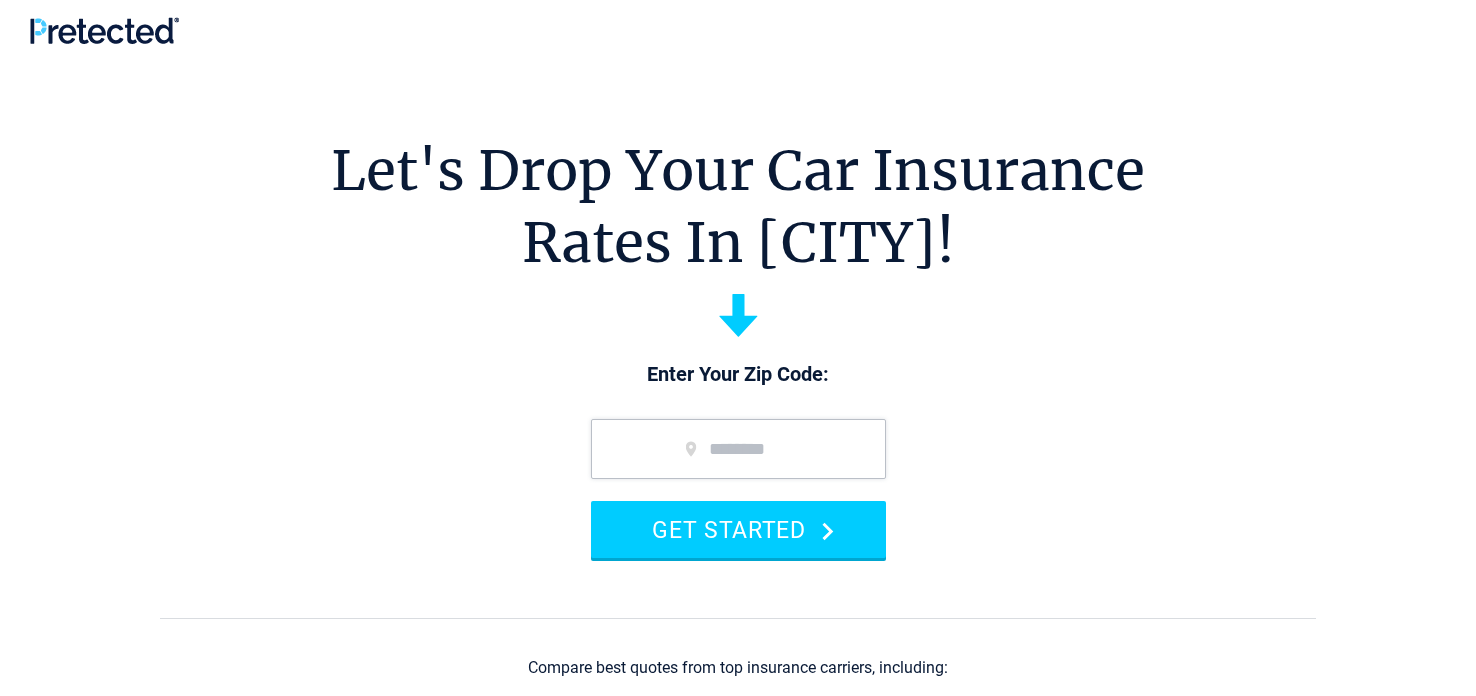 scroll, scrollTop: 0, scrollLeft: 0, axis: both 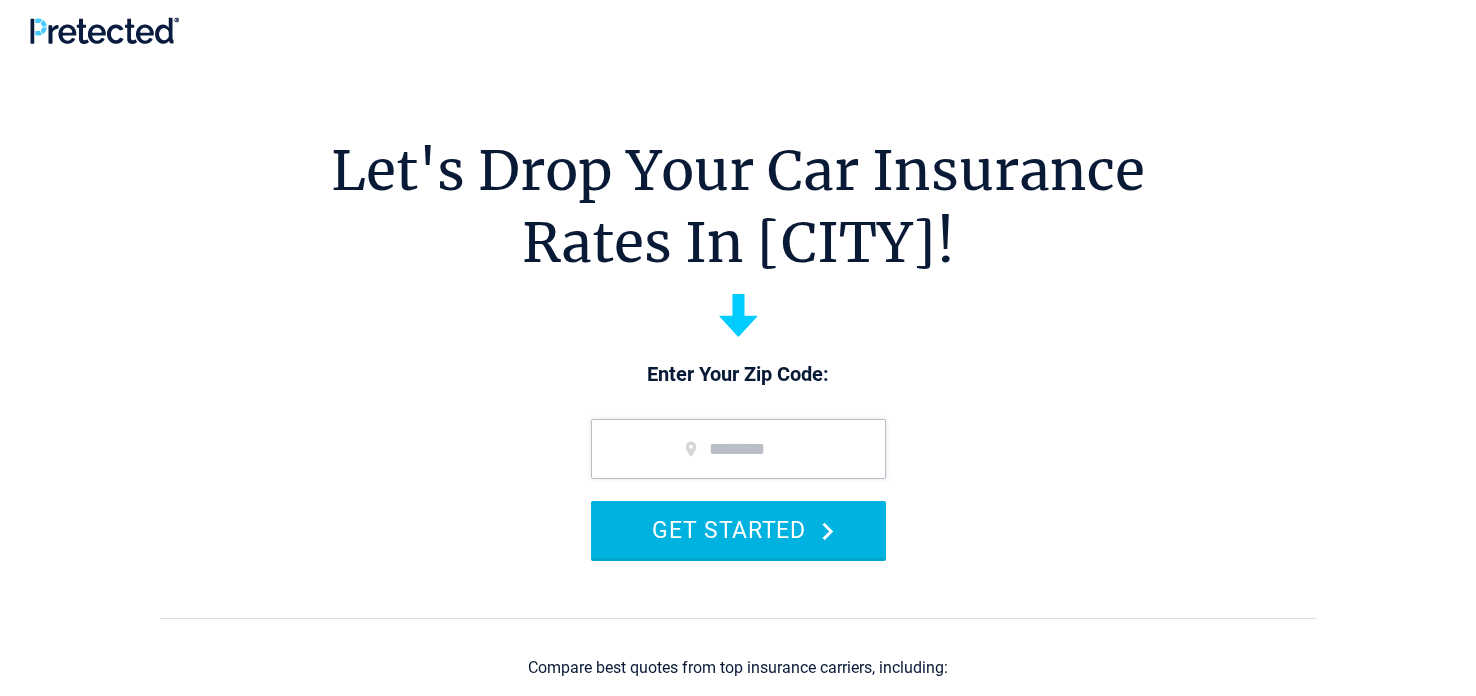 type on "*****" 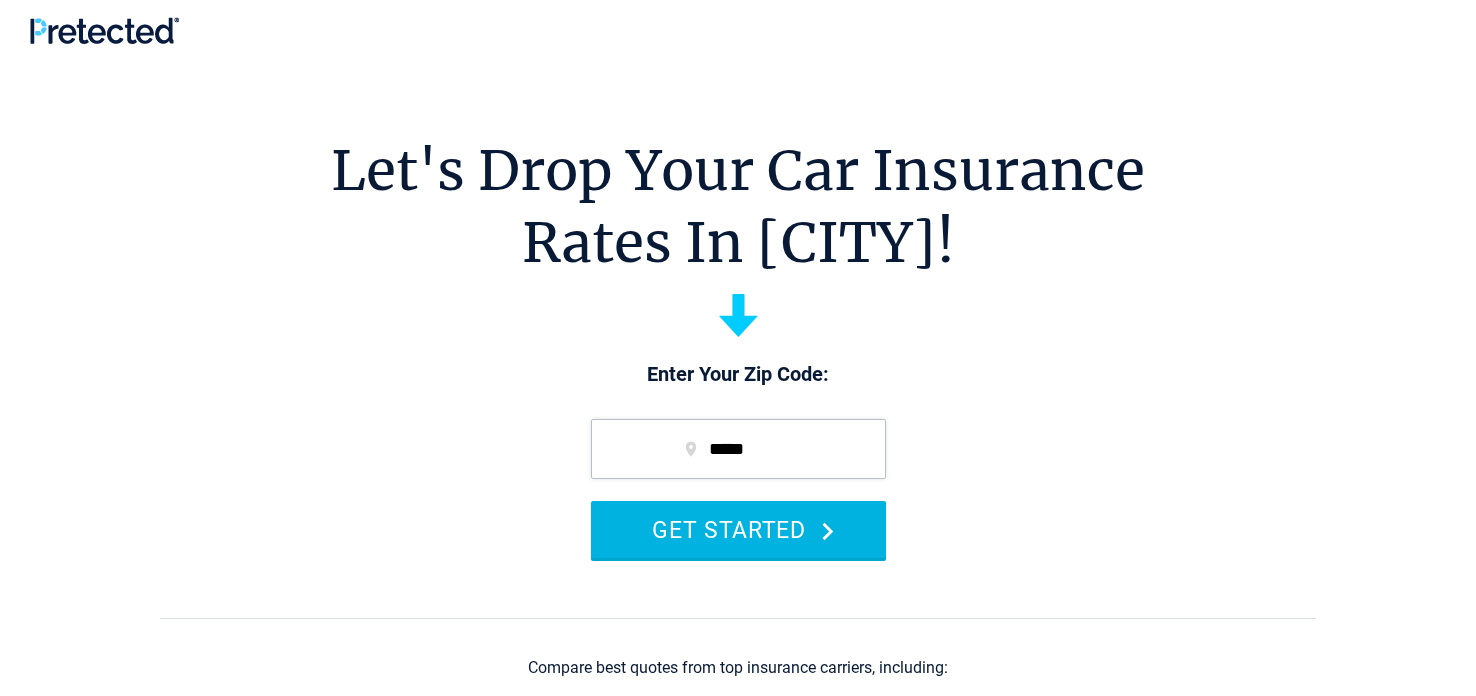 click on "GET STARTED" at bounding box center (738, 529) 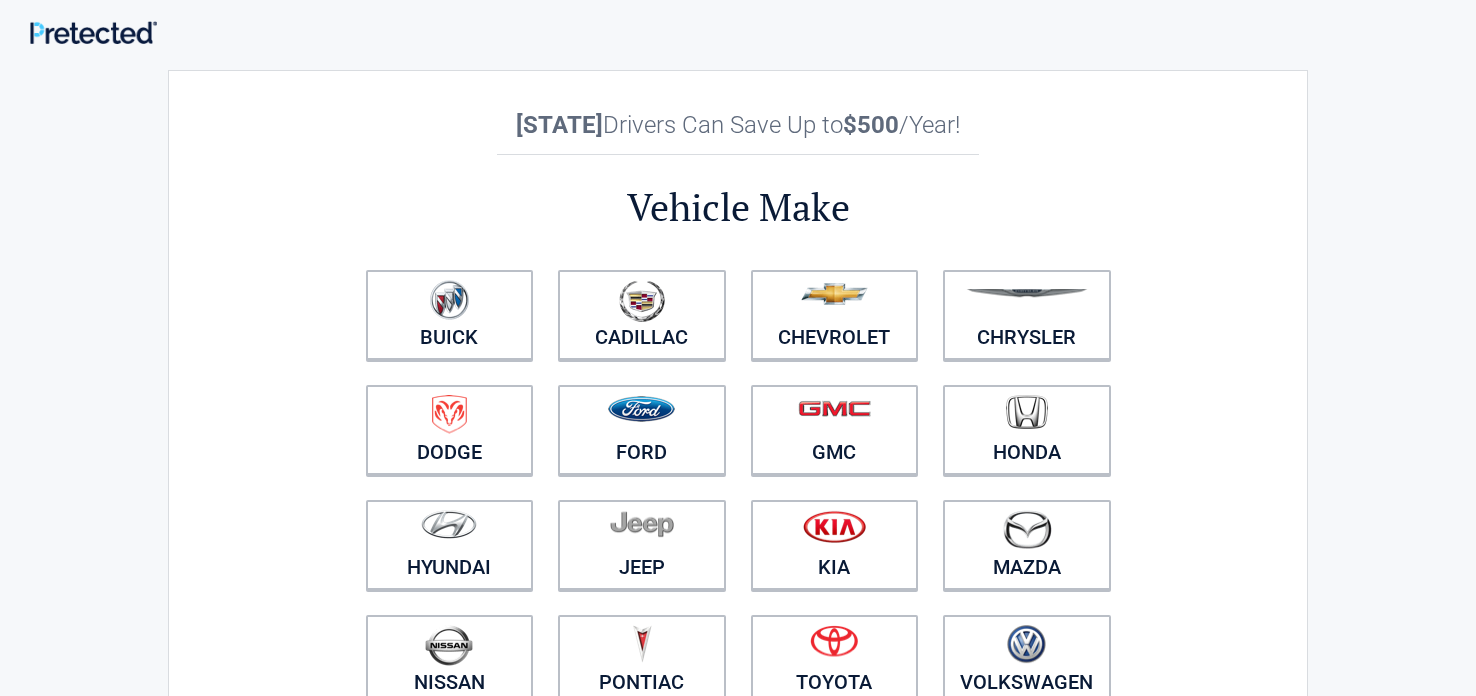 scroll, scrollTop: 0, scrollLeft: 0, axis: both 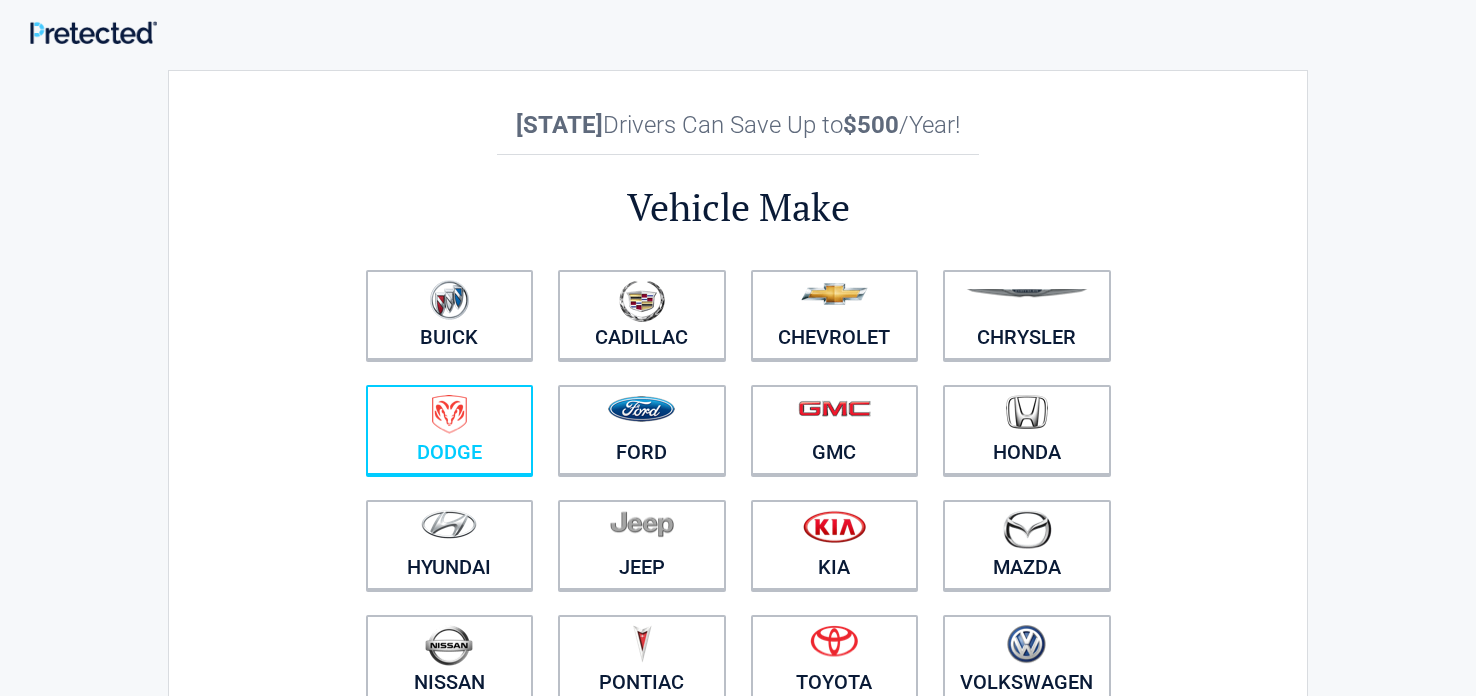 click at bounding box center (449, 414) 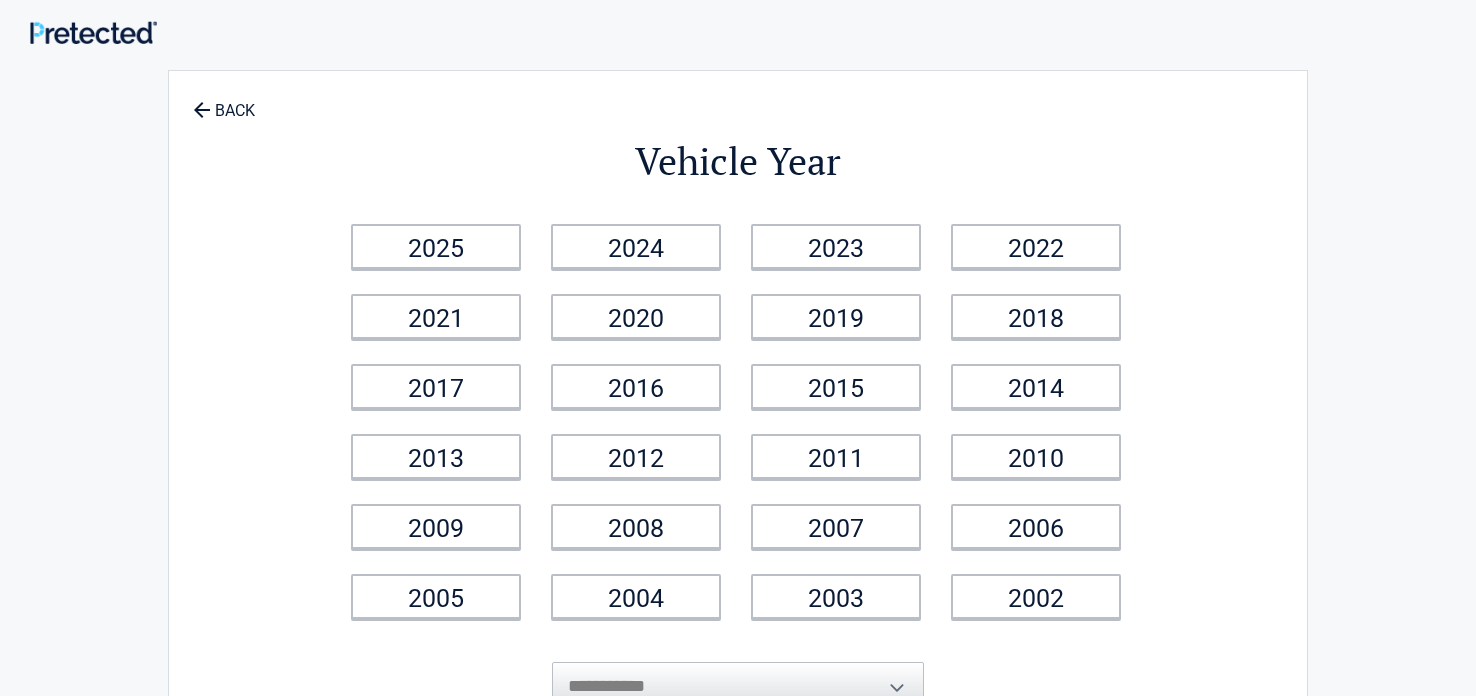 click on "**********" at bounding box center [738, 598] 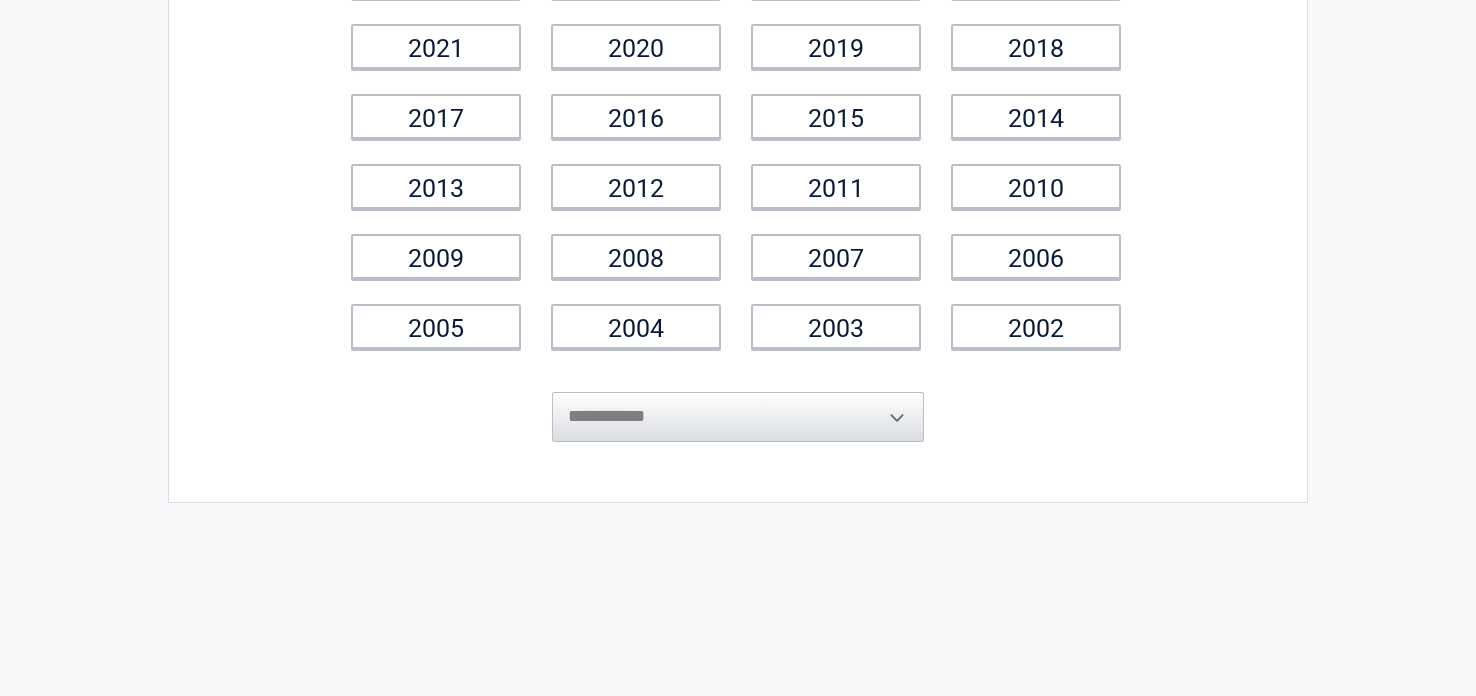 scroll, scrollTop: 279, scrollLeft: 0, axis: vertical 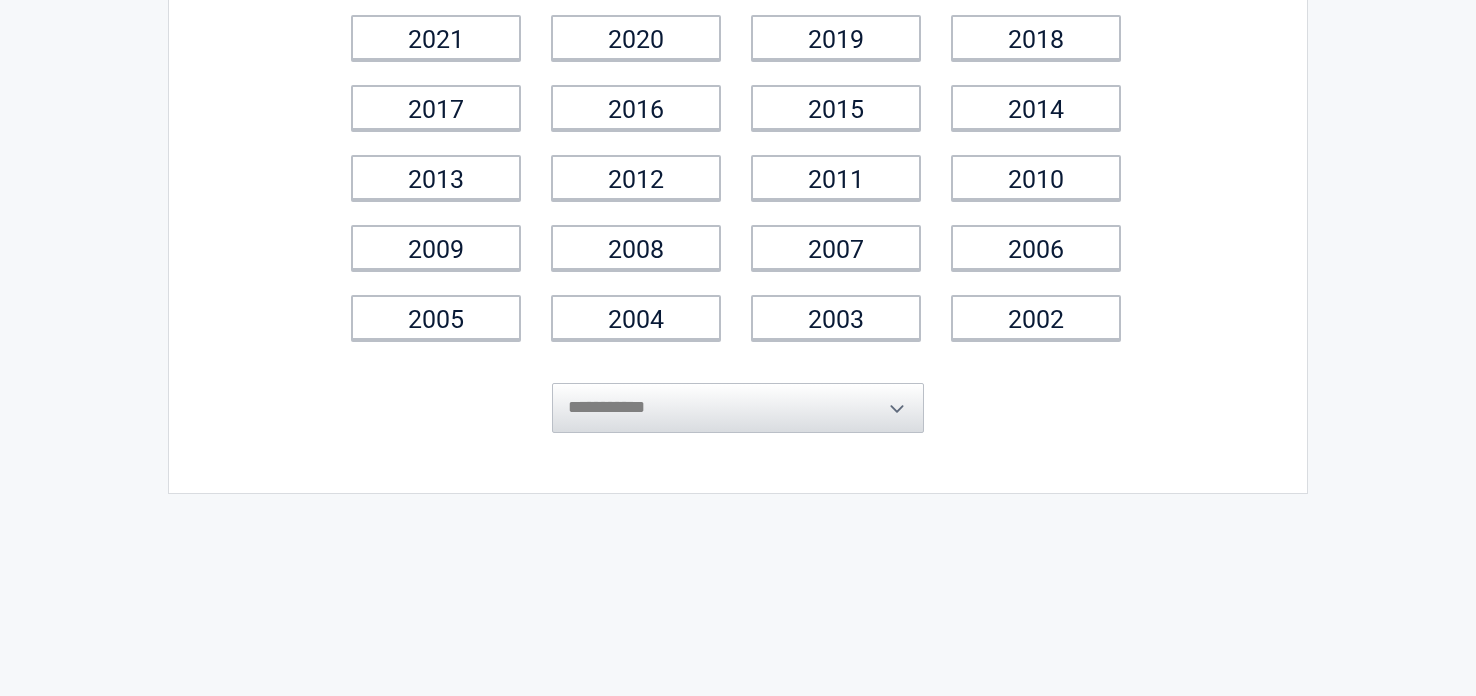 click on "**********" at bounding box center [738, 393] 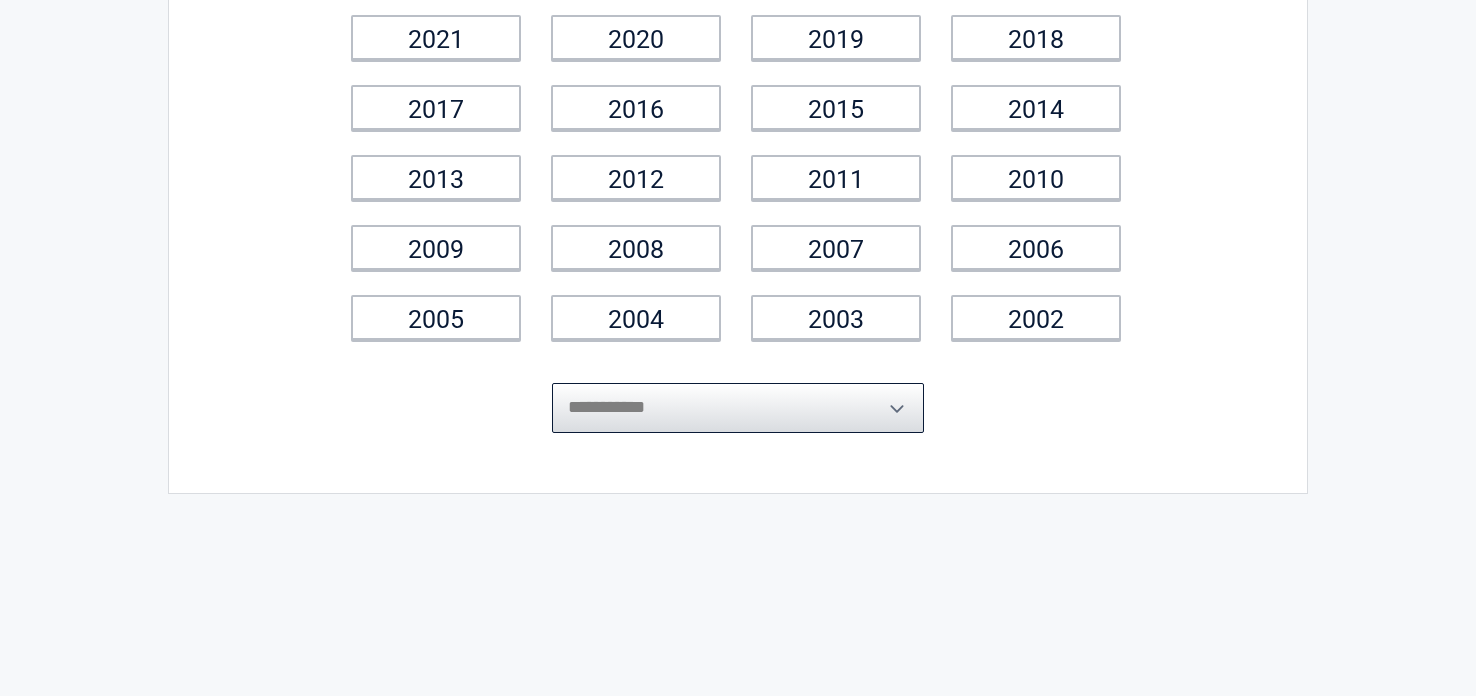 click on "**********" at bounding box center (738, 408) 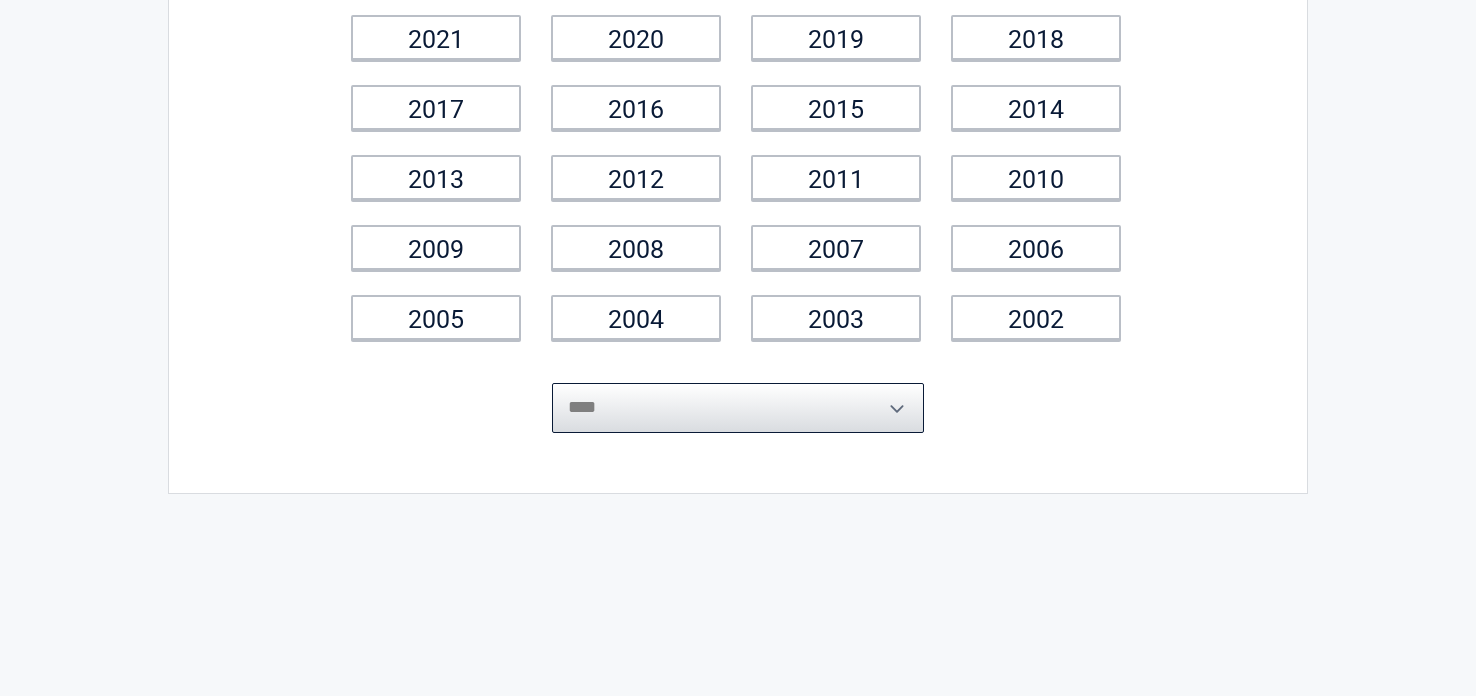 click on "**********" at bounding box center [738, 408] 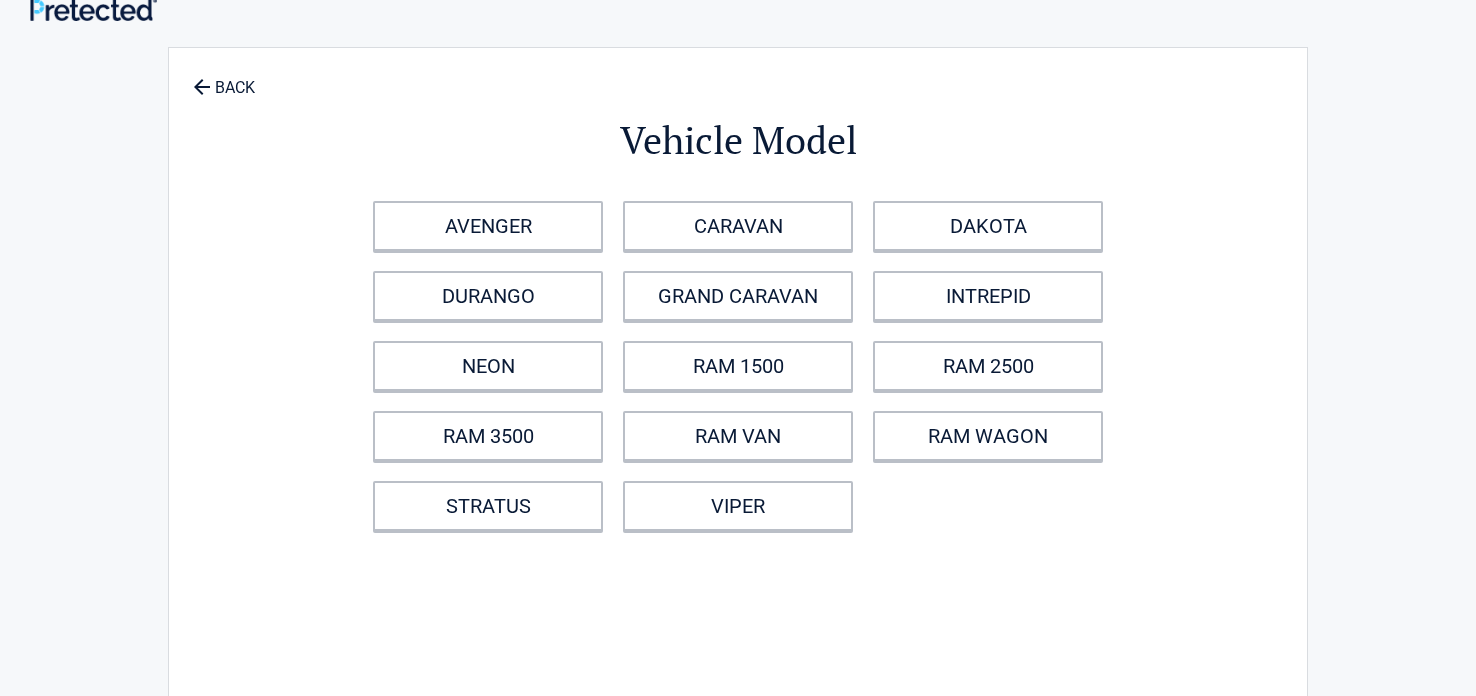 scroll, scrollTop: 0, scrollLeft: 0, axis: both 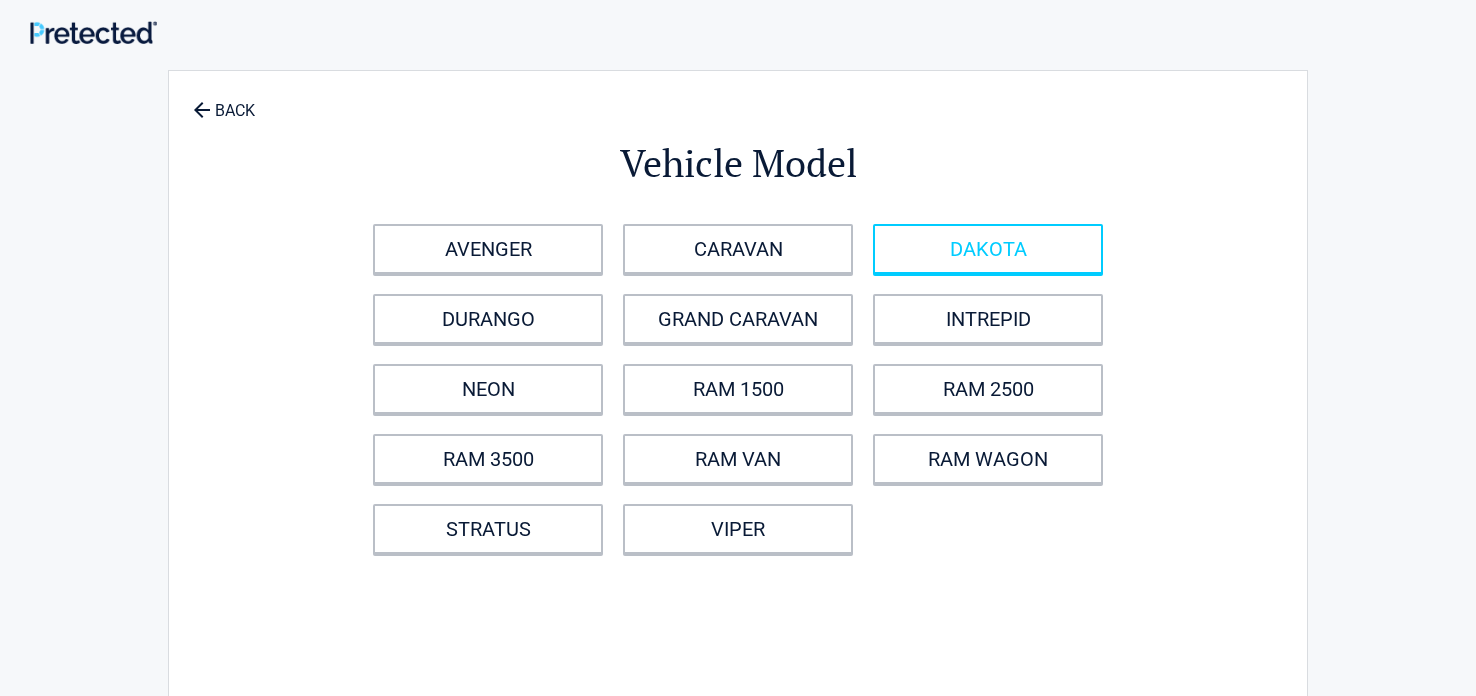 click on "DAKOTA" at bounding box center (988, 249) 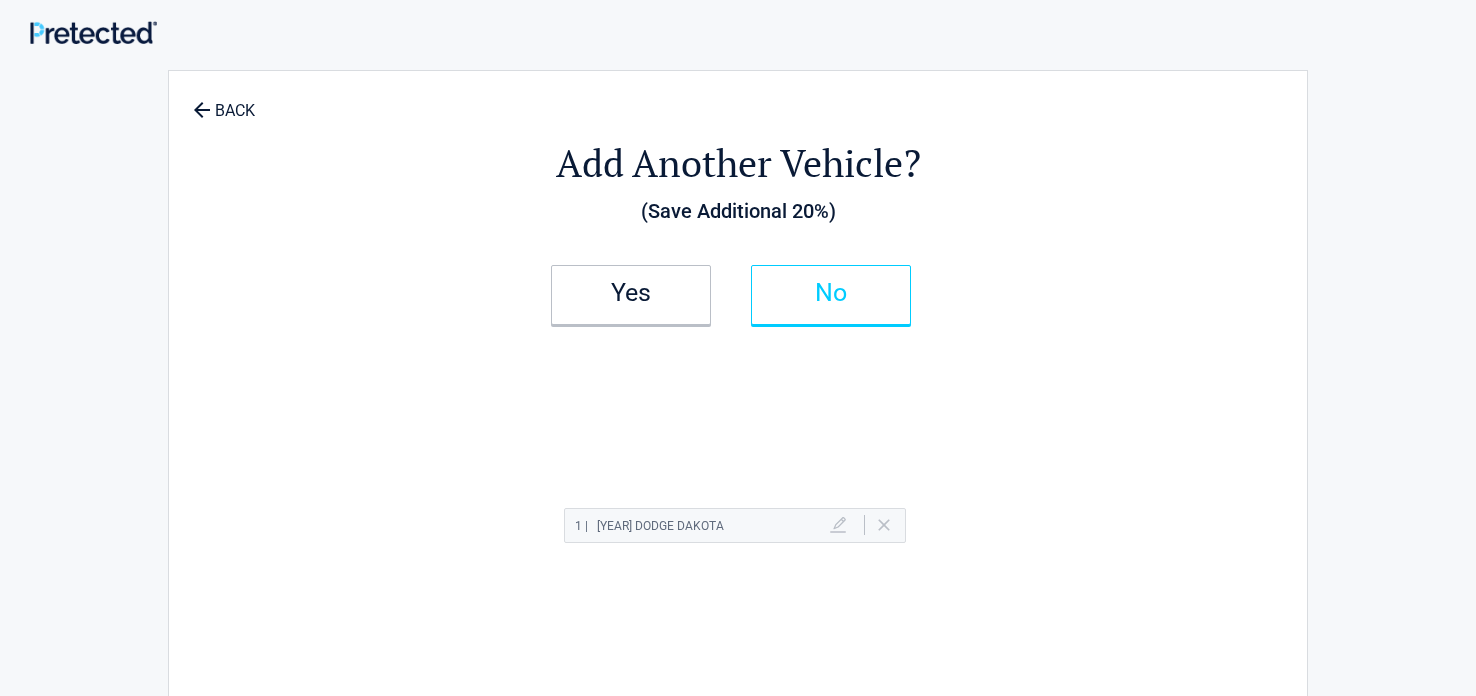 click on "No" at bounding box center [831, 295] 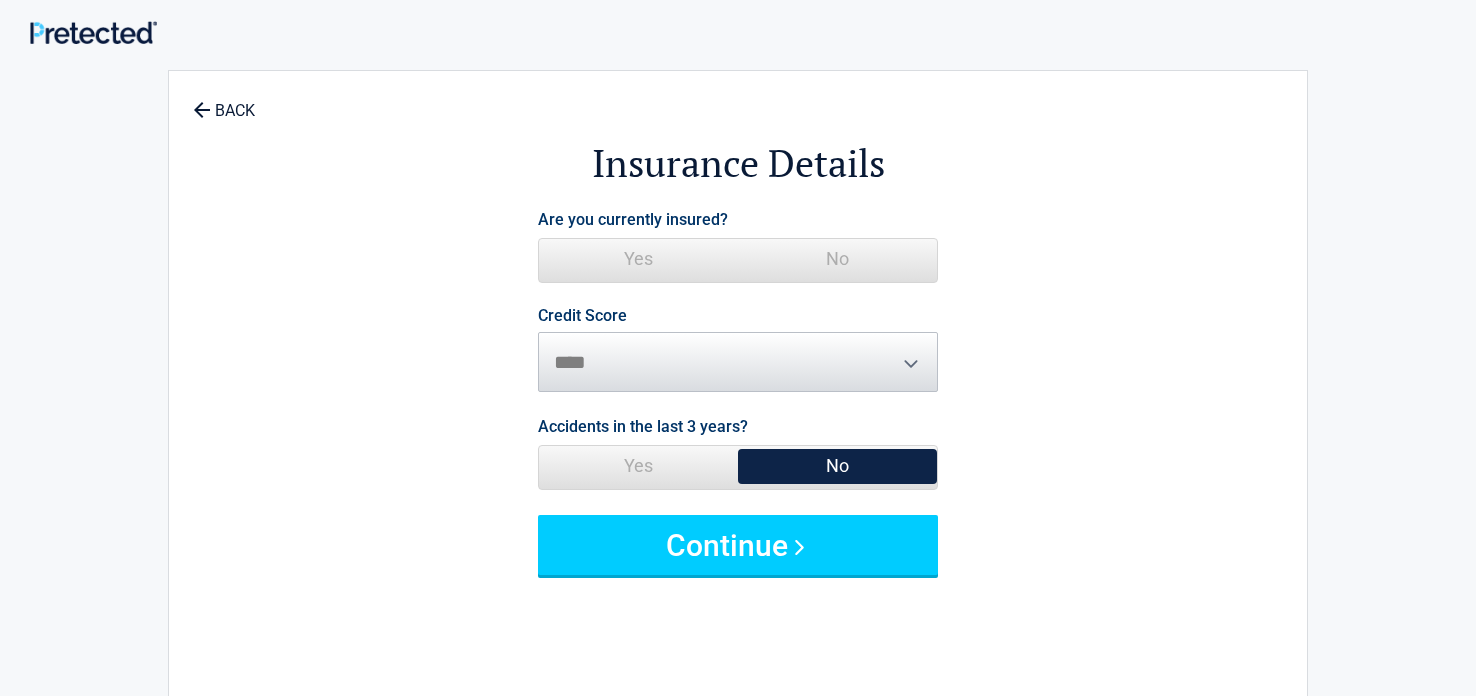 click on "Yes" at bounding box center (638, 259) 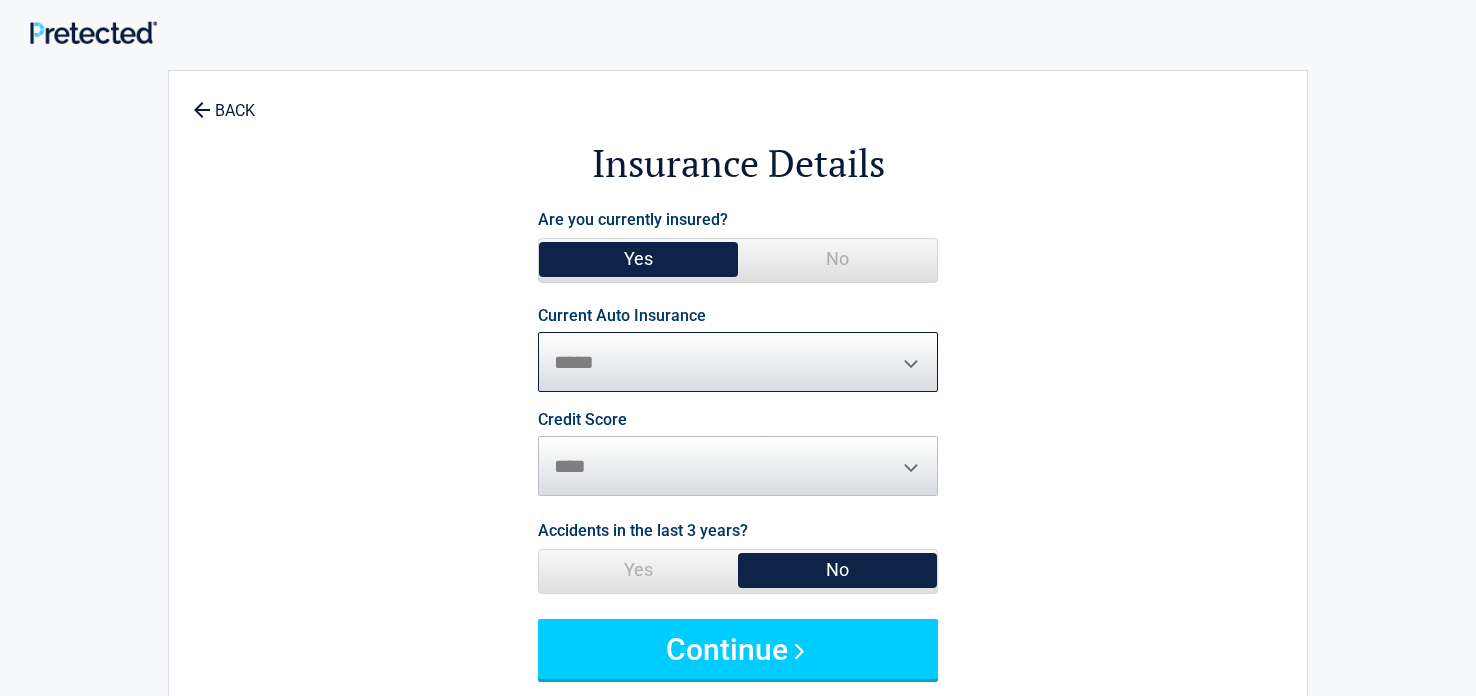 click on "**********" at bounding box center [738, 362] 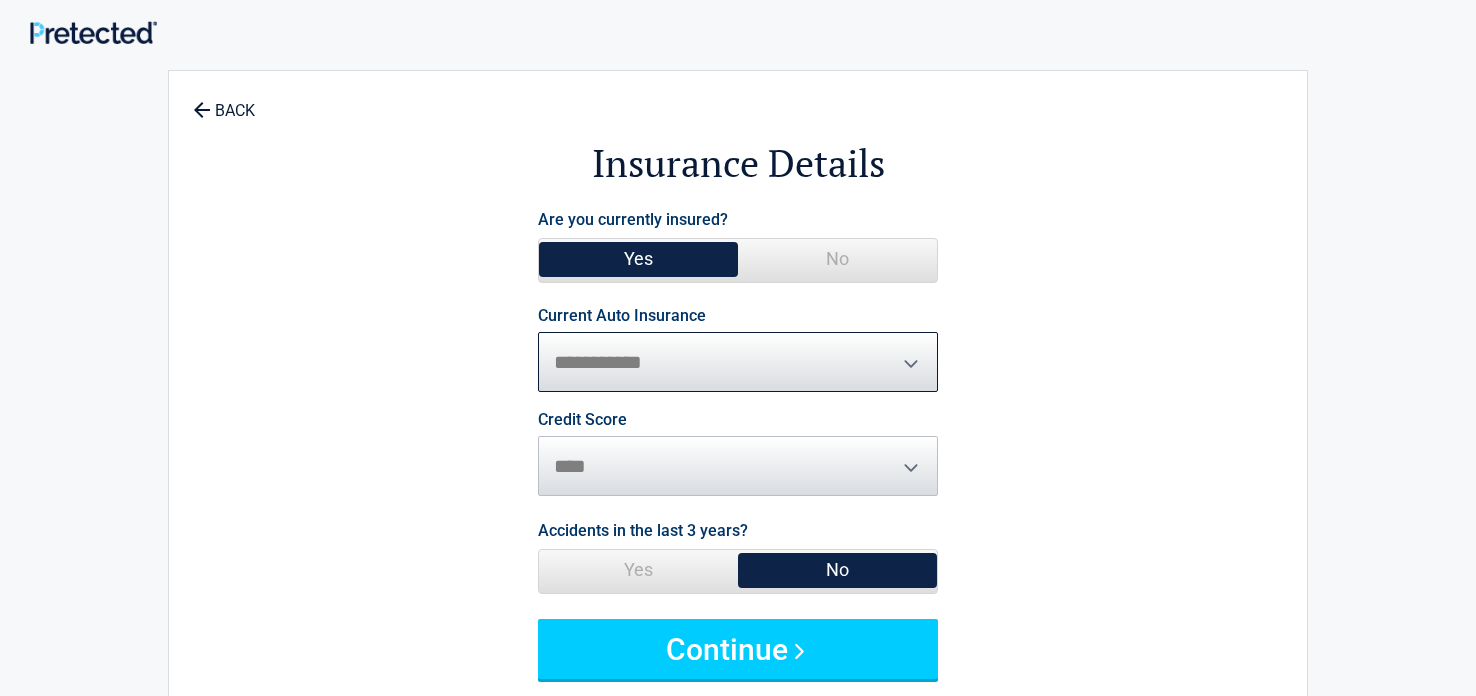 click on "**********" at bounding box center (738, 362) 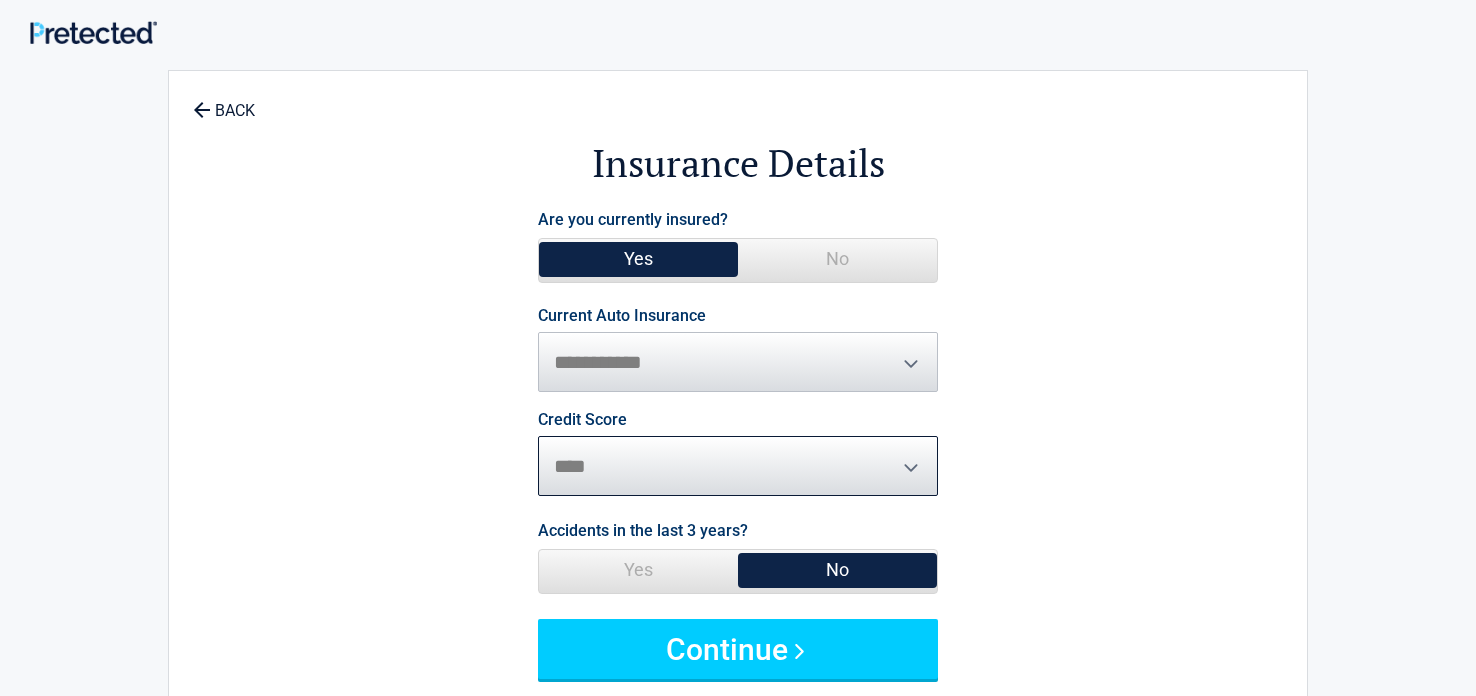 click on "*********
****
*******
****" at bounding box center [738, 466] 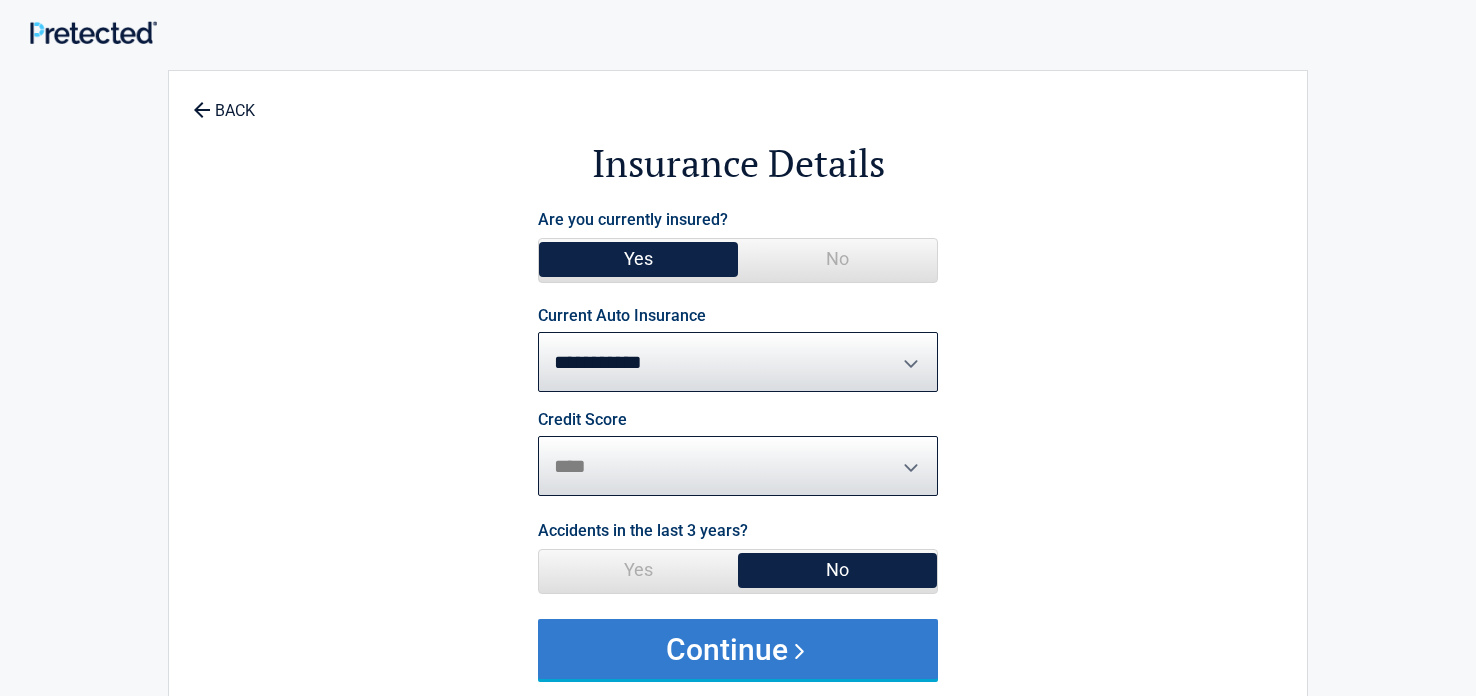 select on "****" 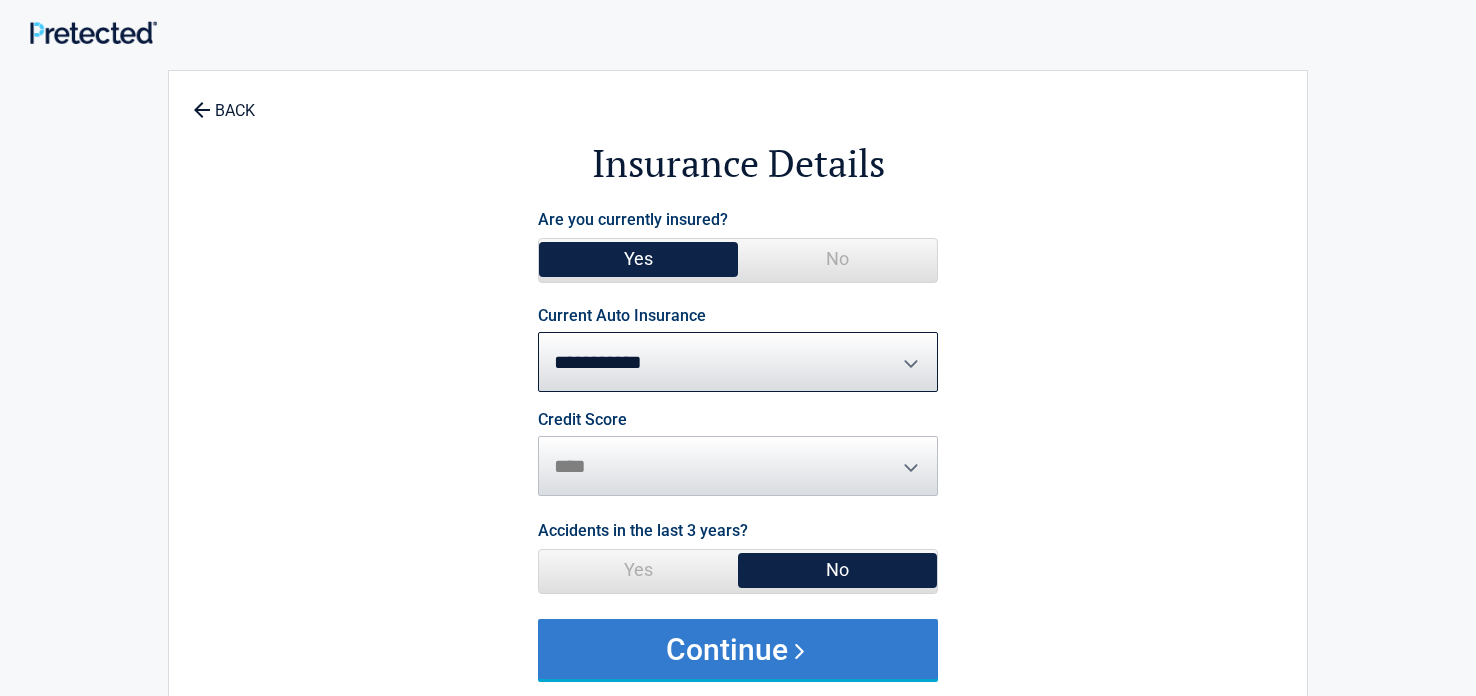 click on "Continue" at bounding box center [738, 649] 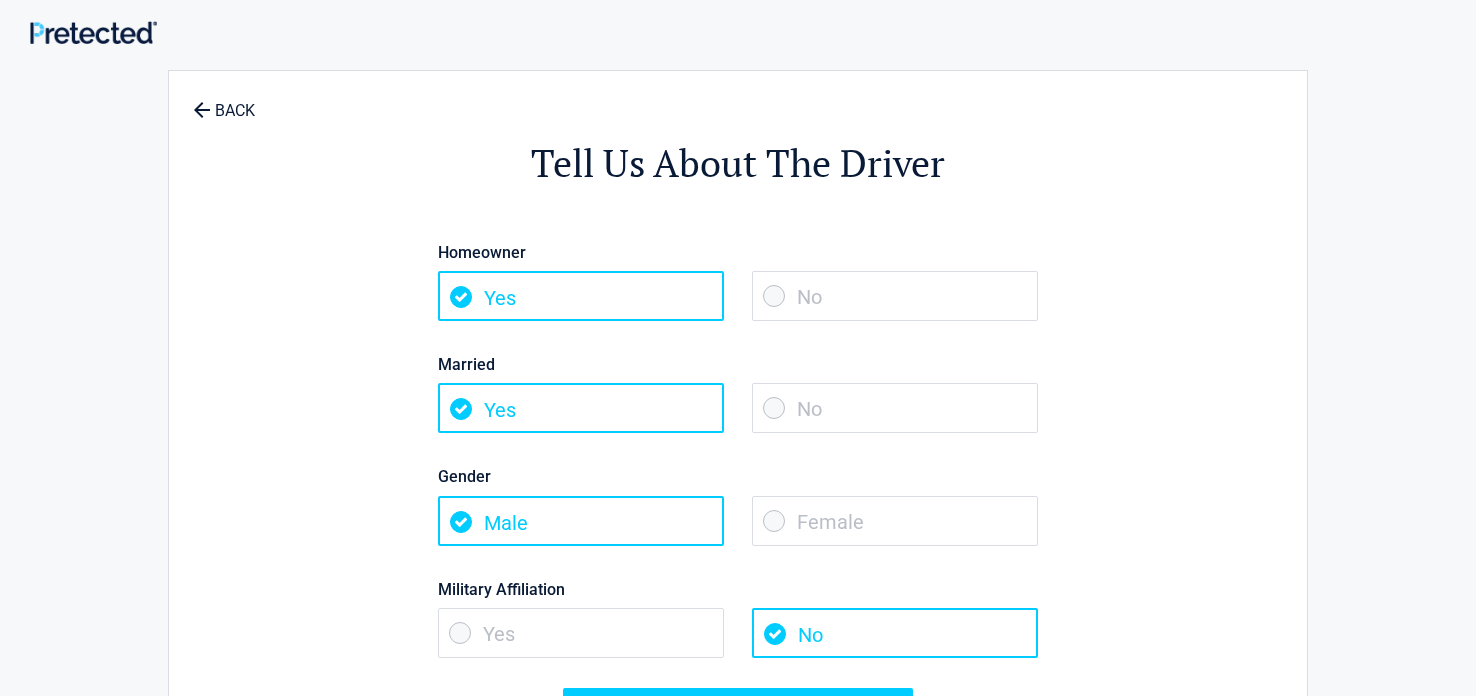 click on "No" at bounding box center [895, 296] 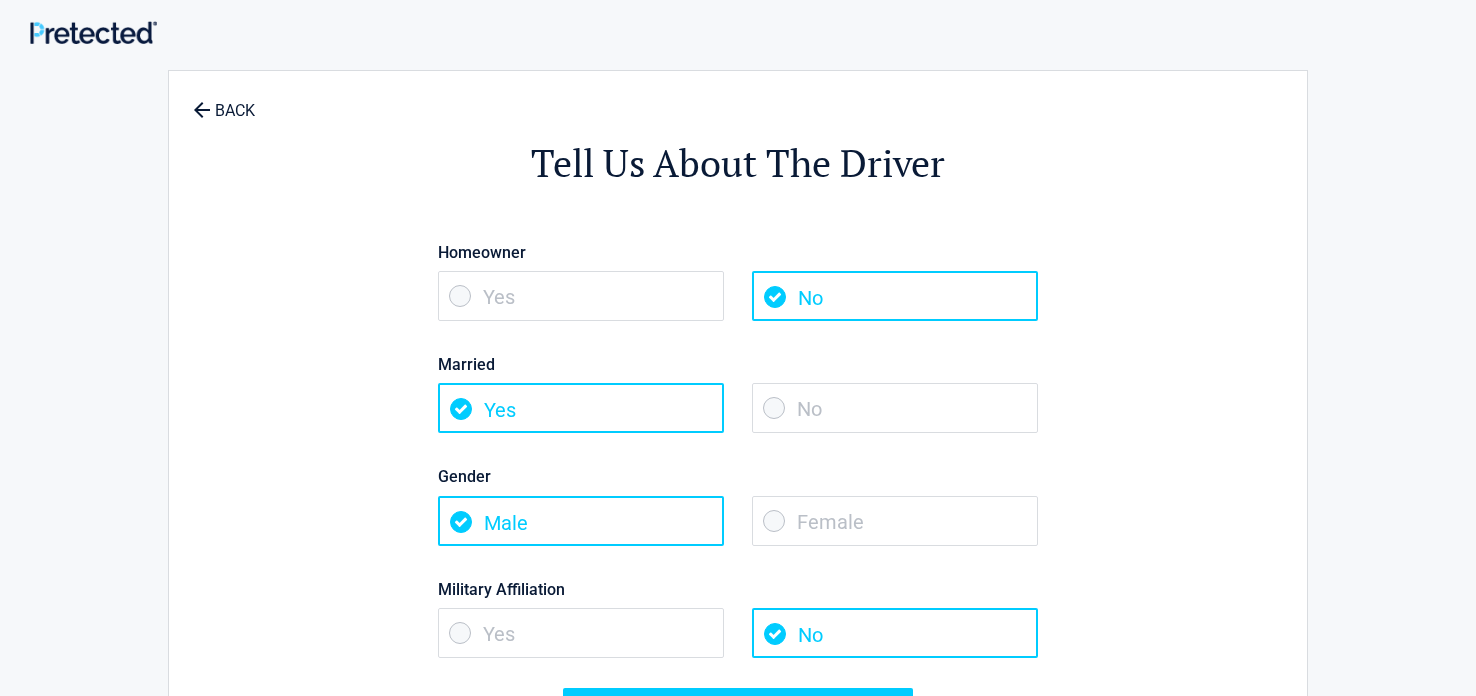 click on "Married
Yes
No" at bounding box center [738, 382] 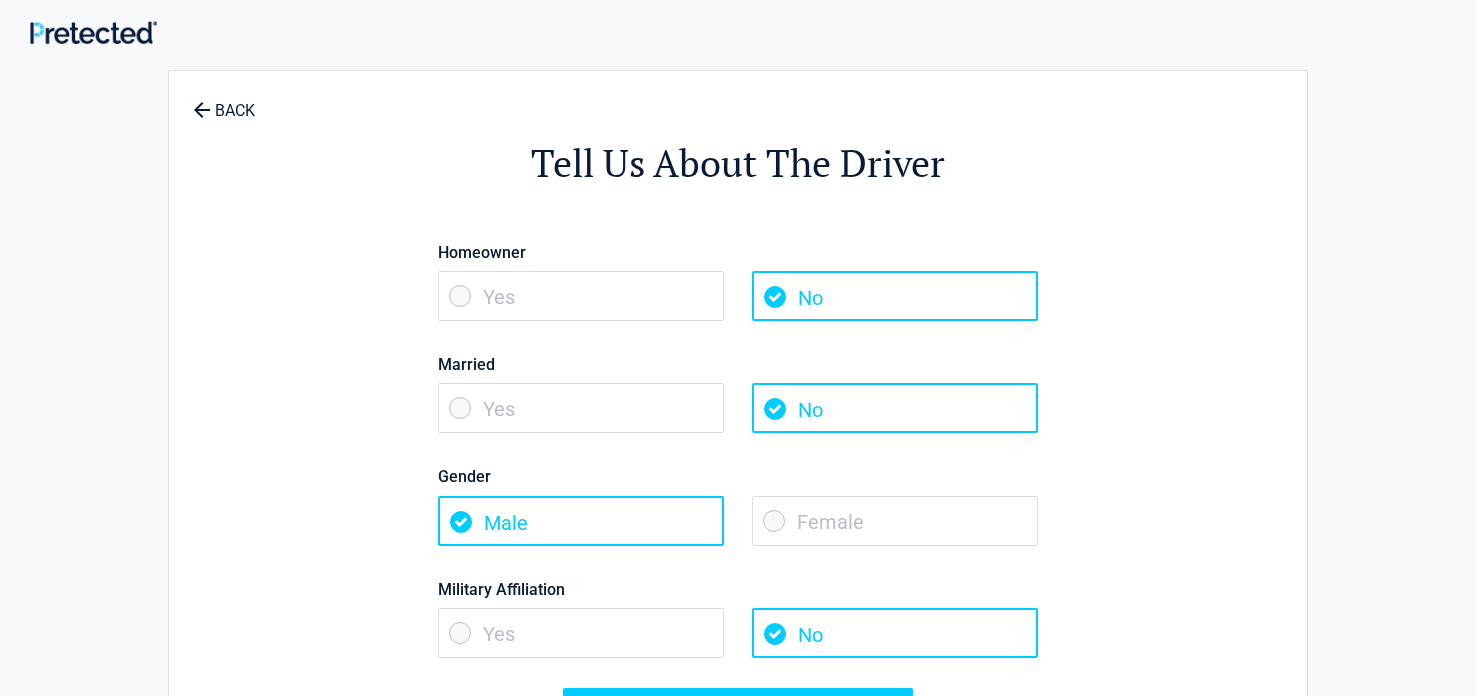 click on "**********" at bounding box center (738, 616) 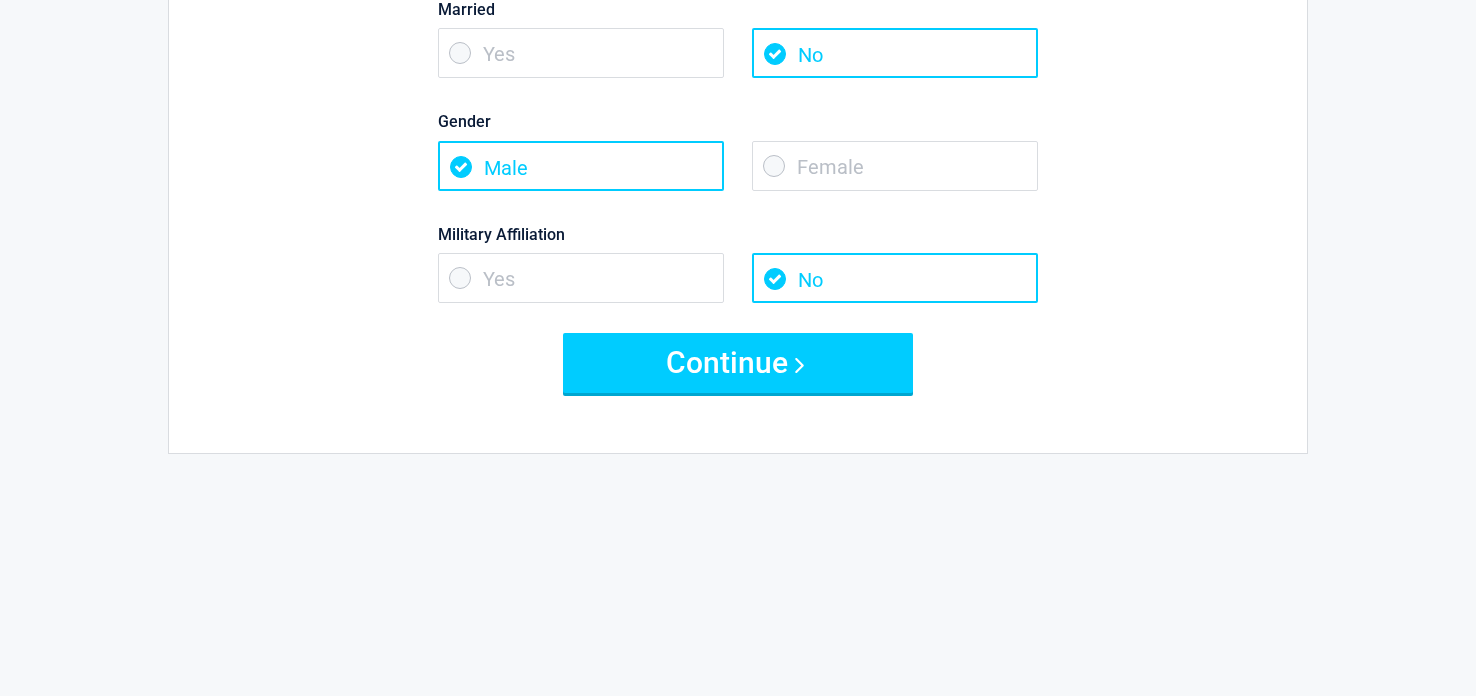 scroll, scrollTop: 359, scrollLeft: 0, axis: vertical 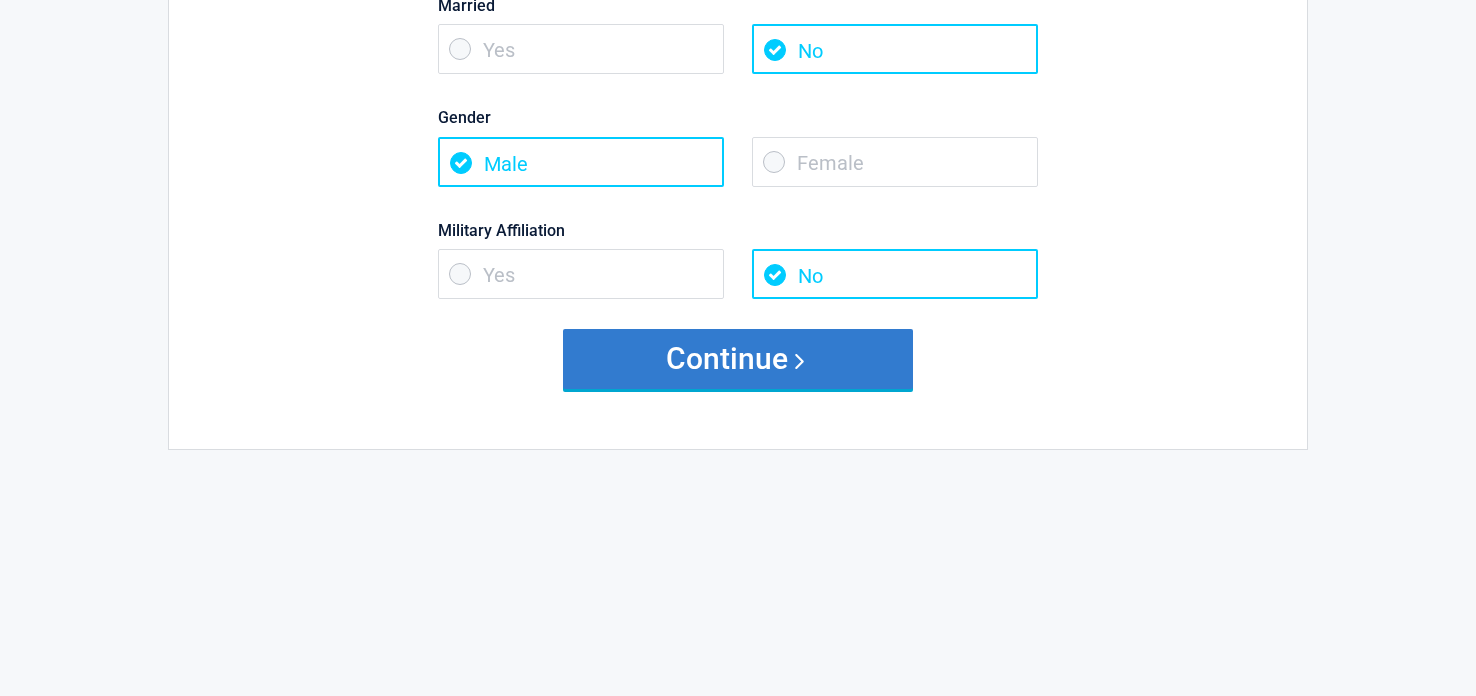 click on "Continue" at bounding box center [738, 359] 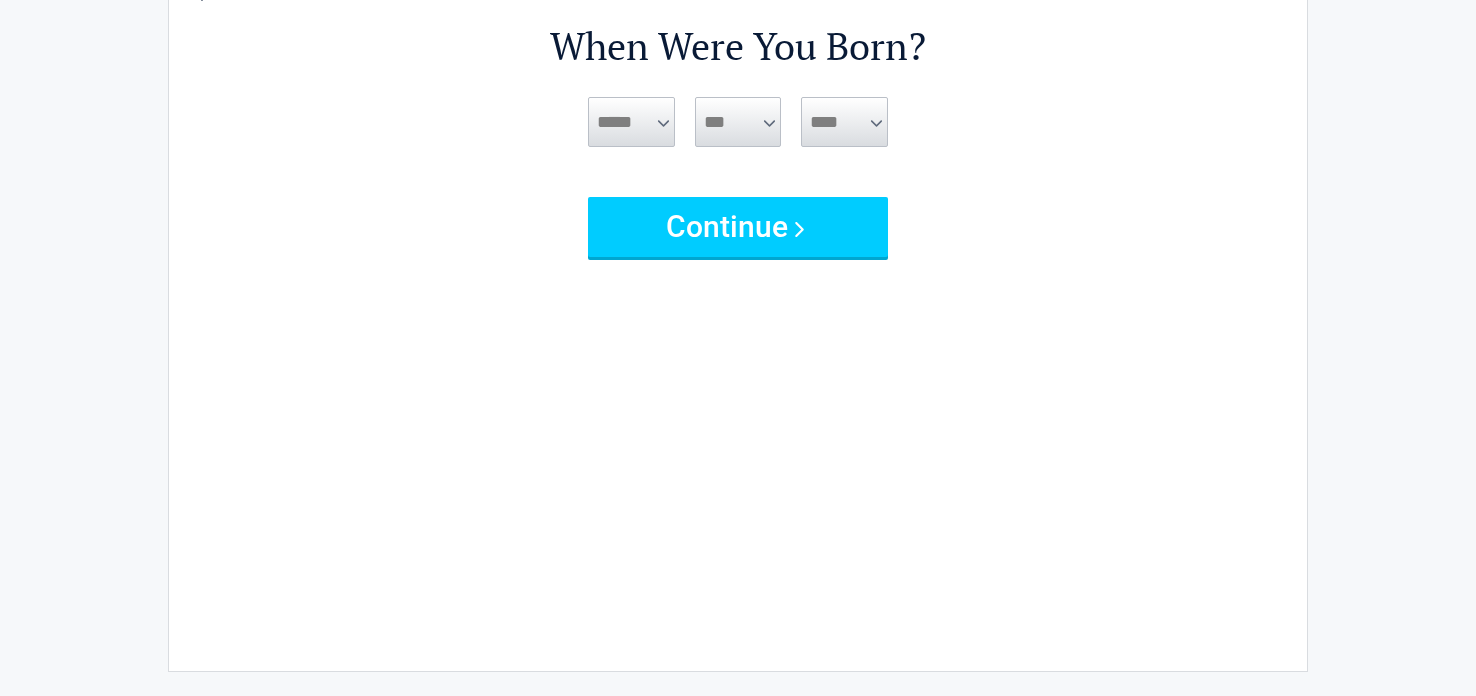 scroll, scrollTop: 0, scrollLeft: 0, axis: both 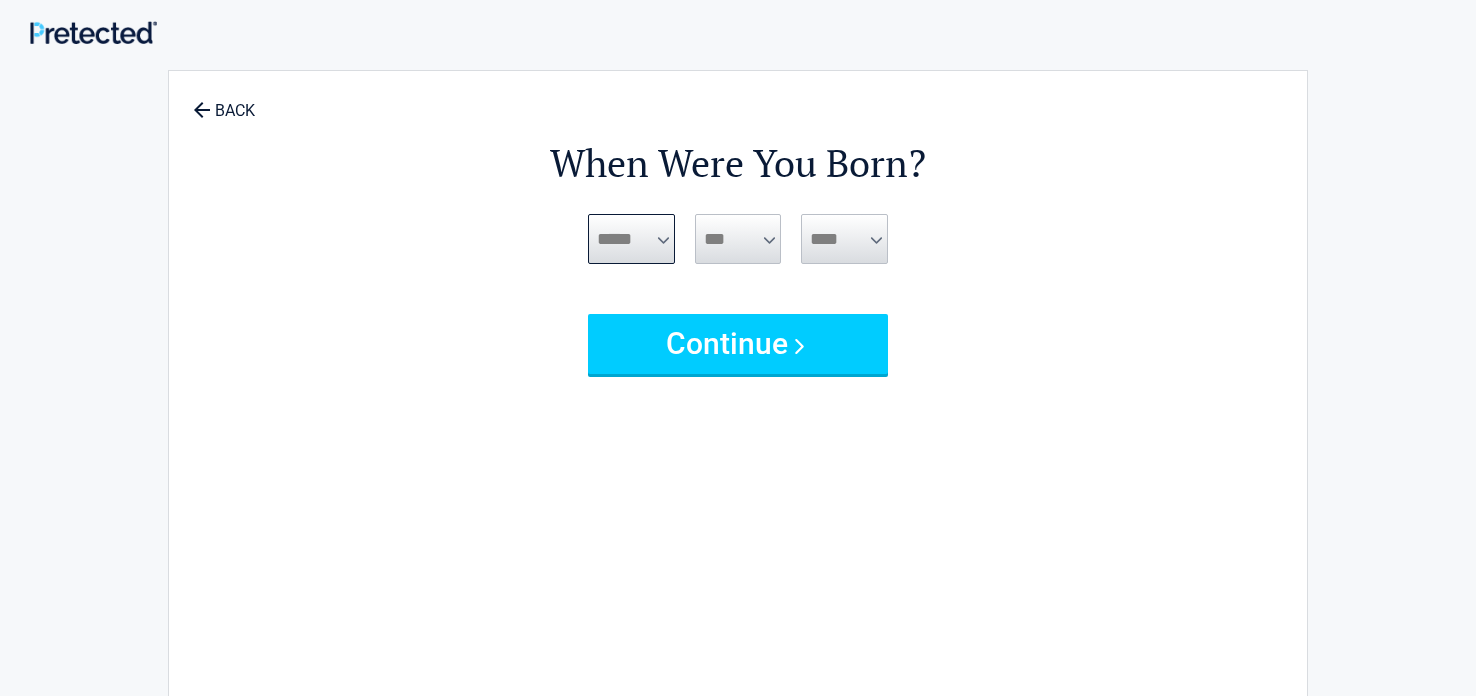 click on "*****
***
***
***
***
***
***
***
***
***
***
***
***" at bounding box center [631, 239] 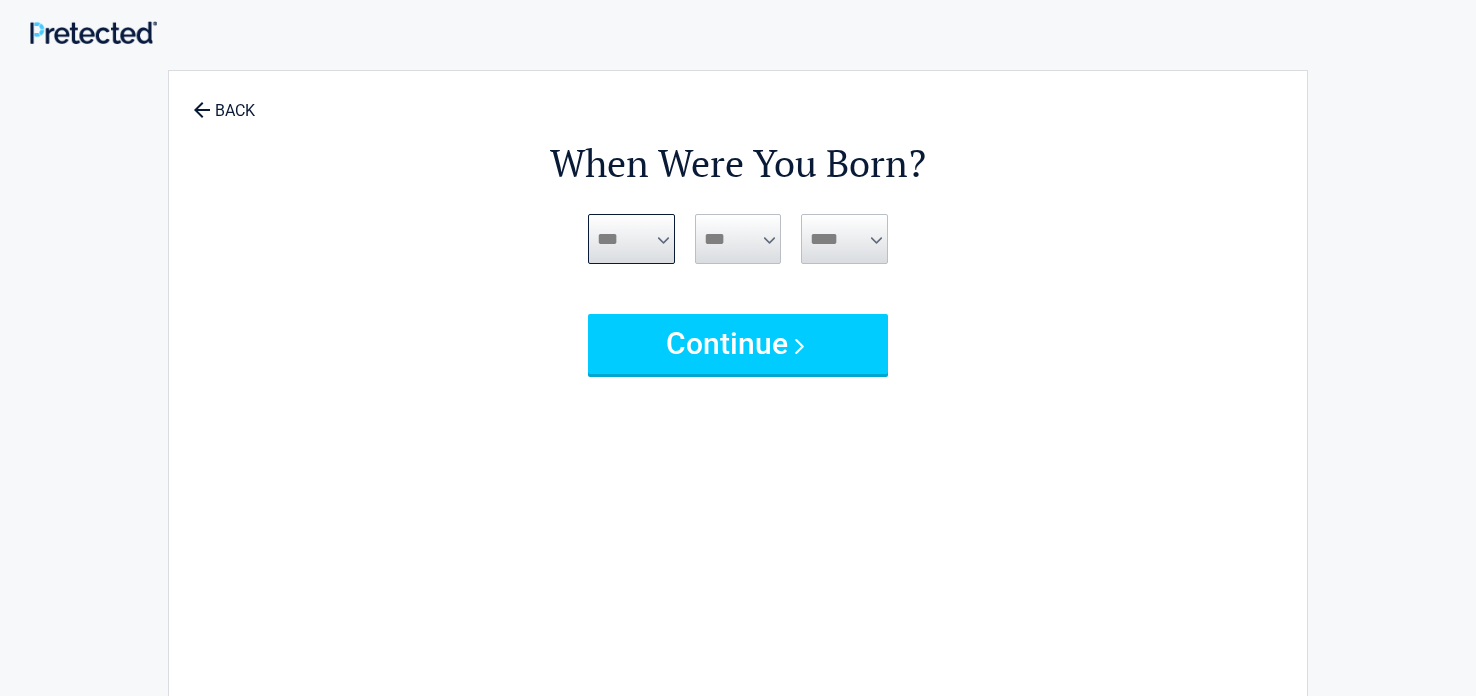 click on "*****
***
***
***
***
***
***
***
***
***
***
***
***" at bounding box center (631, 239) 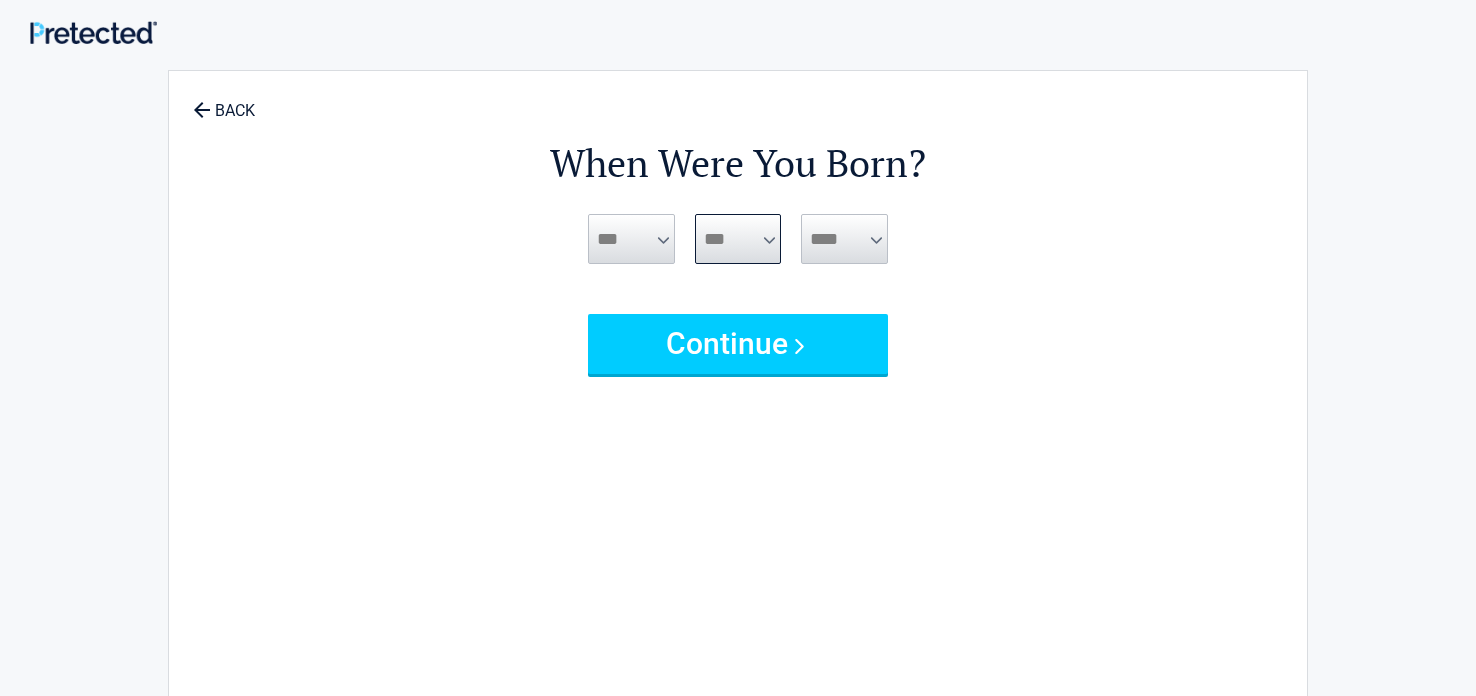 click on "*** * * * * * * * * * ** ** ** ** ** ** ** ** ** ** ** ** ** ** ** ** ** ** ** ** ** **" at bounding box center [738, 239] 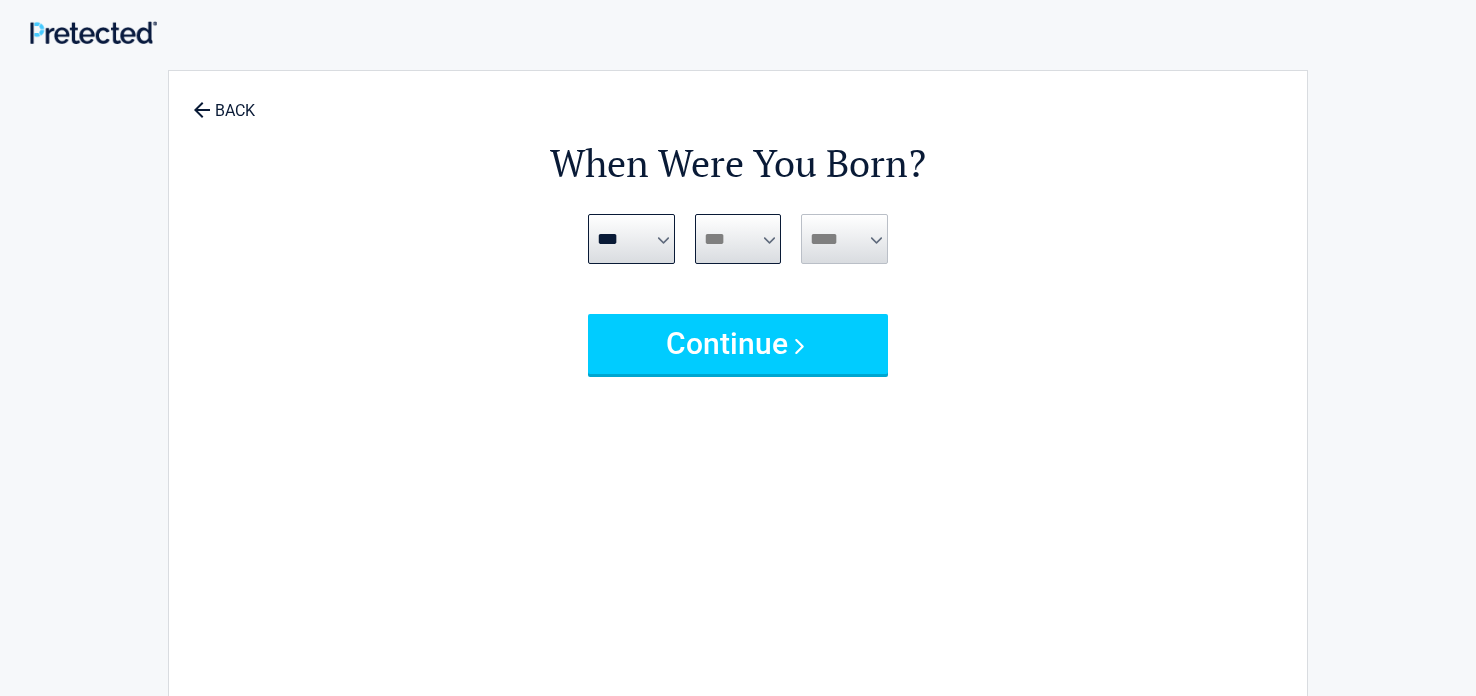 select on "**" 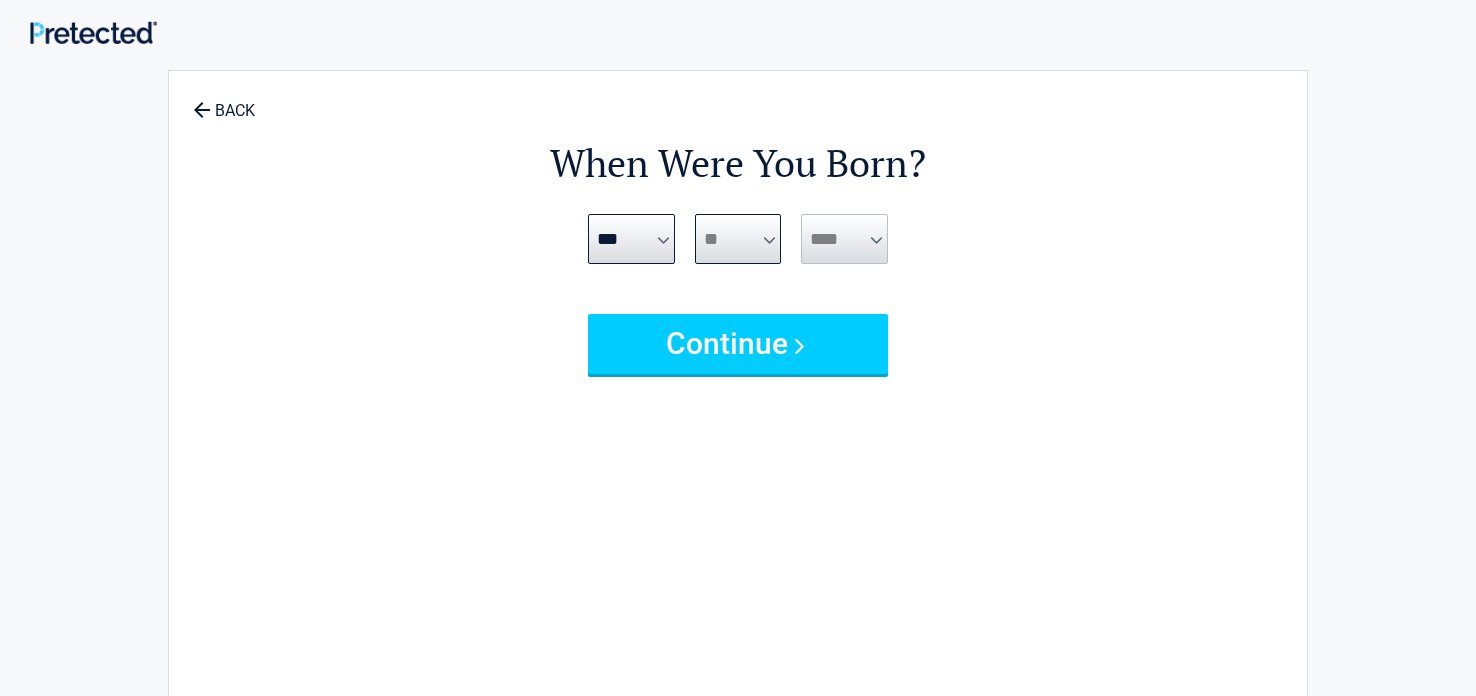 click on "*** * * * * * * * * * ** ** ** ** ** ** ** ** ** ** ** ** ** ** ** ** ** ** ** ** ** **" at bounding box center [738, 239] 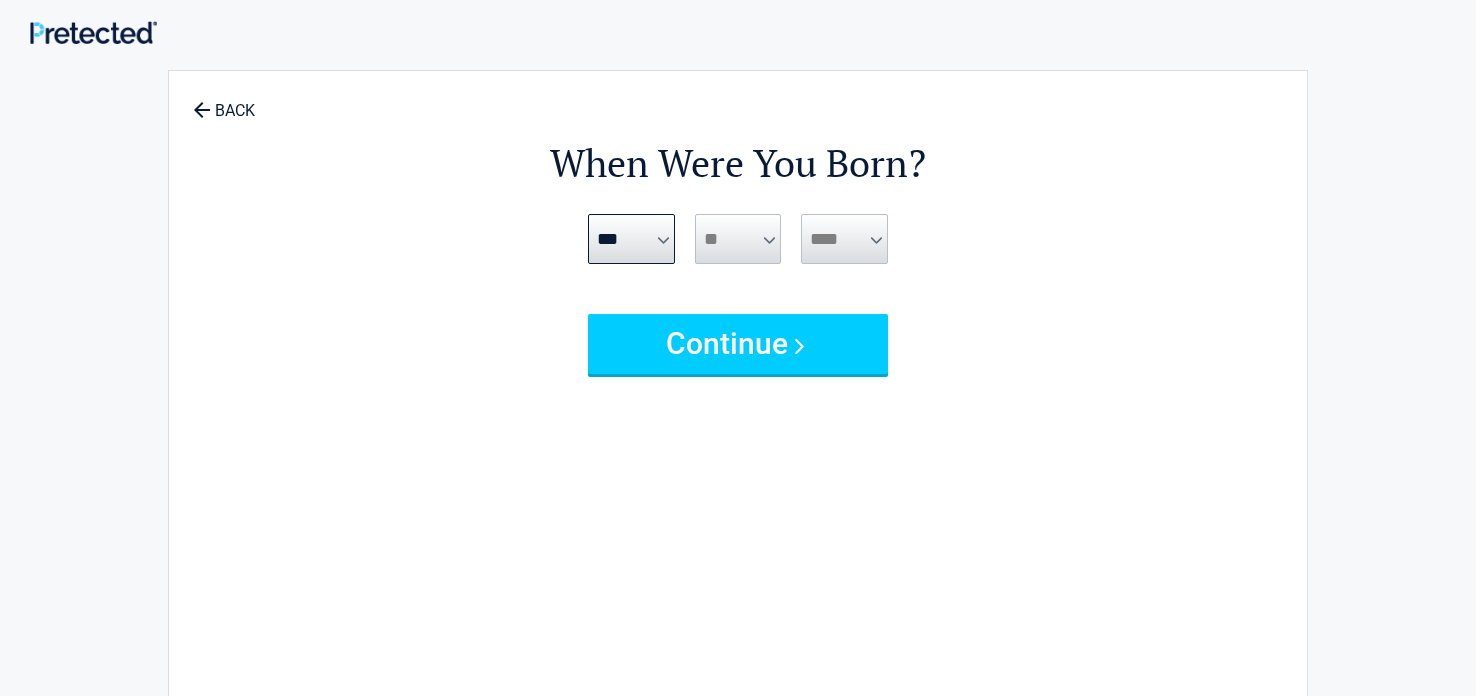 click on "****
****
****
****
****
****
****
****
****
****
****
****
****
****
****
****
****
****
****
****
****
****
****
****
****
****
****
****
****
****
****
****
****
****
****
****
****
****
****
****
****
****
****
****
****
****
****
****
****
****
****
****
****
****
****
****
****
****
****
****
****
****
**** ****" at bounding box center [844, 239] 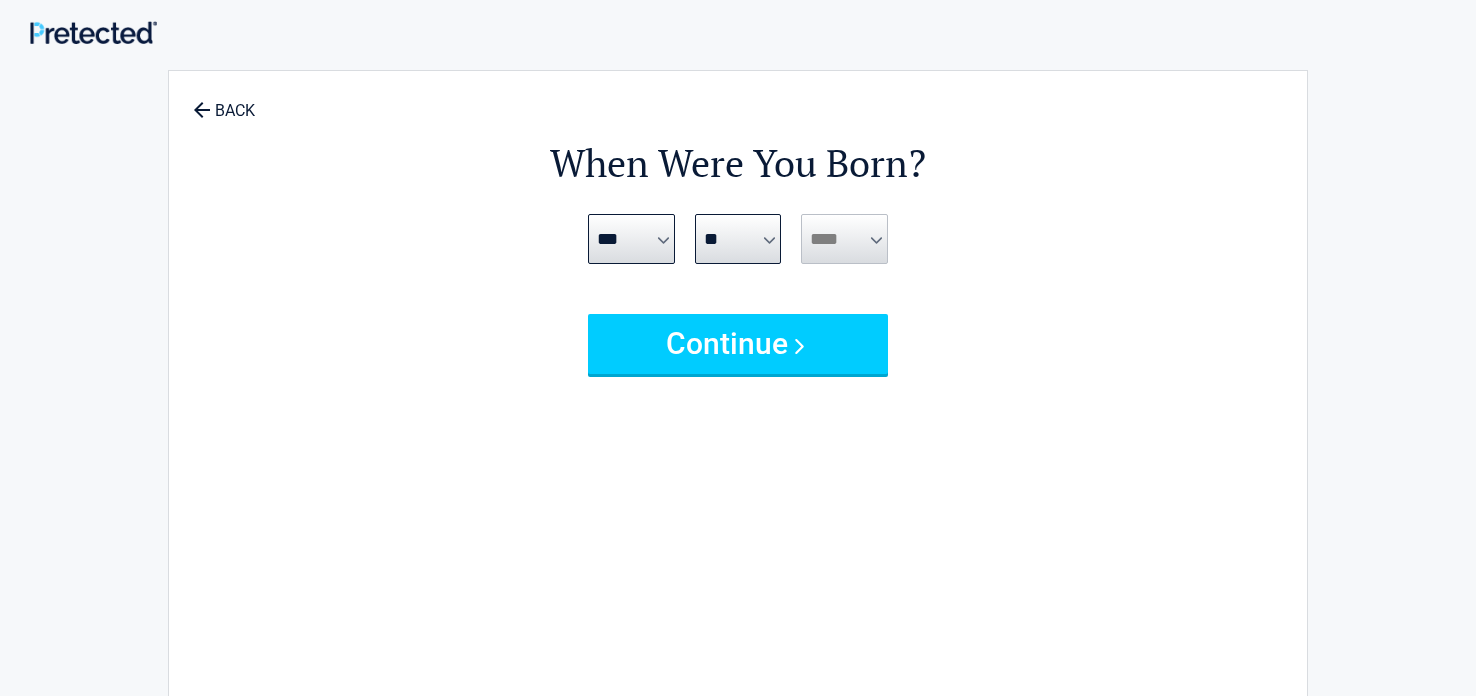 click on "****
****
****
****
****
****
****
****
****
****
****
****
****
****
****
****
****
****
****
****
****
****
****
****
****
****
****
****
****
****
****
****
****
****
****
****
****
****
****
****
****
****
****
****
****
****
****
****
****
****
****
****
****
****
****
****
****
****
****
****
****
****
**** ****" at bounding box center [844, 239] 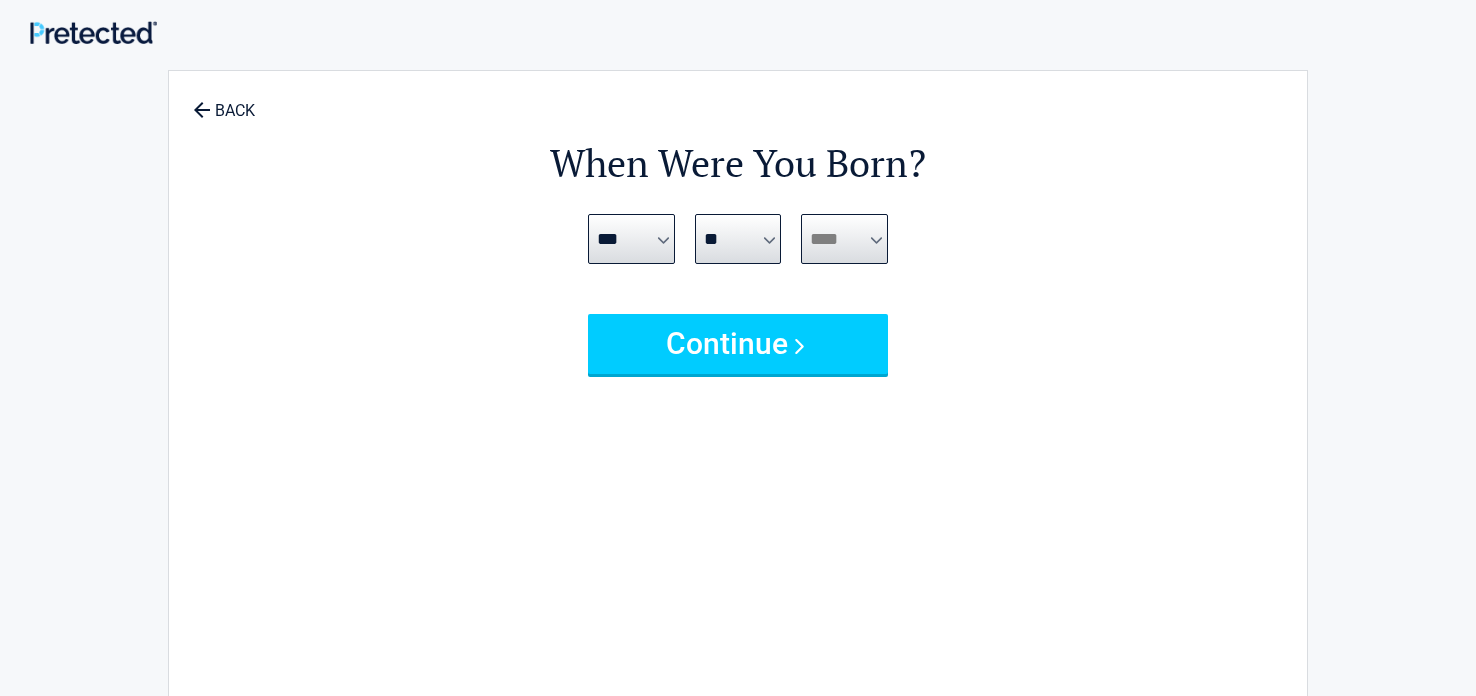 click on "****
****
****
****
****
****
****
****
****
****
****
****
****
****
****
****
****
****
****
****
****
****
****
****
****
****
****
****
****
****
****
****
****
****
****
****
****
****
****
****
****
****
****
****
****
****
****
****
****
****
****
****
****
****
****
****
****
****
****
****
****
****
****
****" at bounding box center [844, 239] 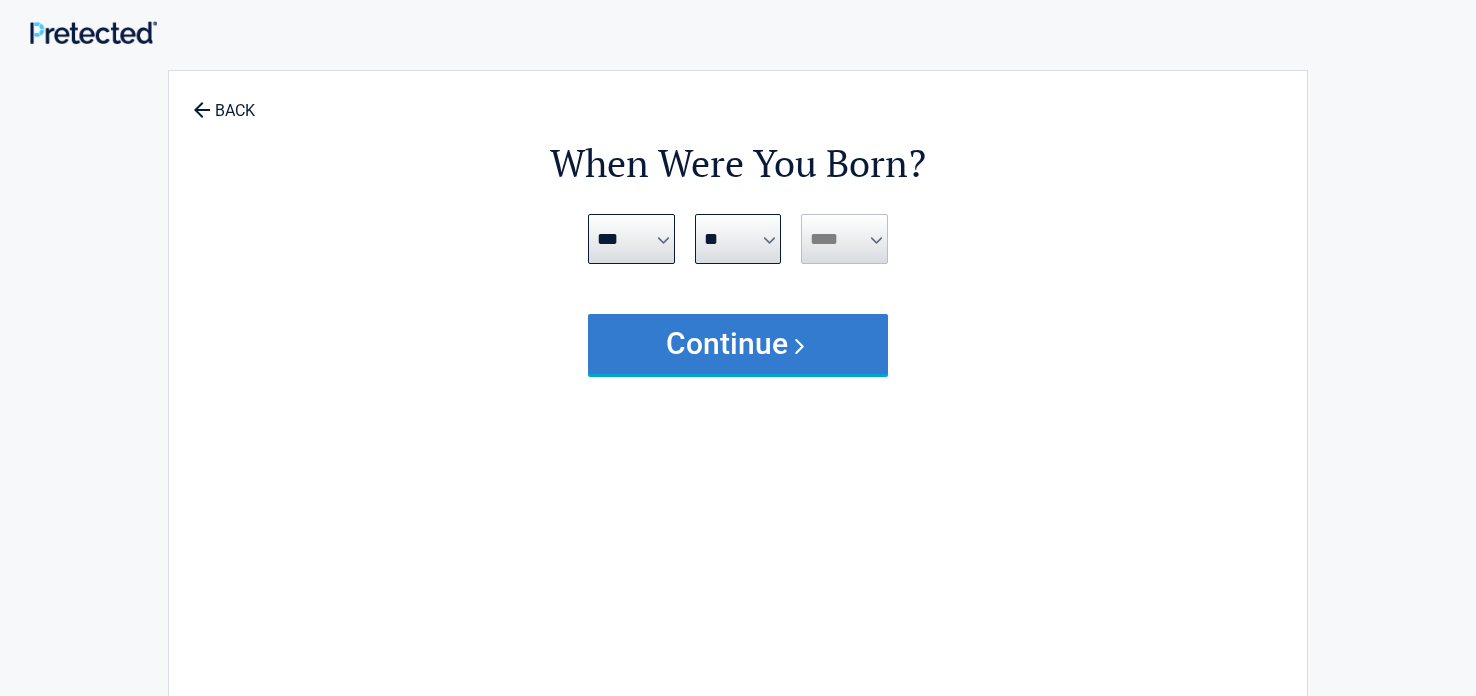 click on "Continue" at bounding box center (738, 344) 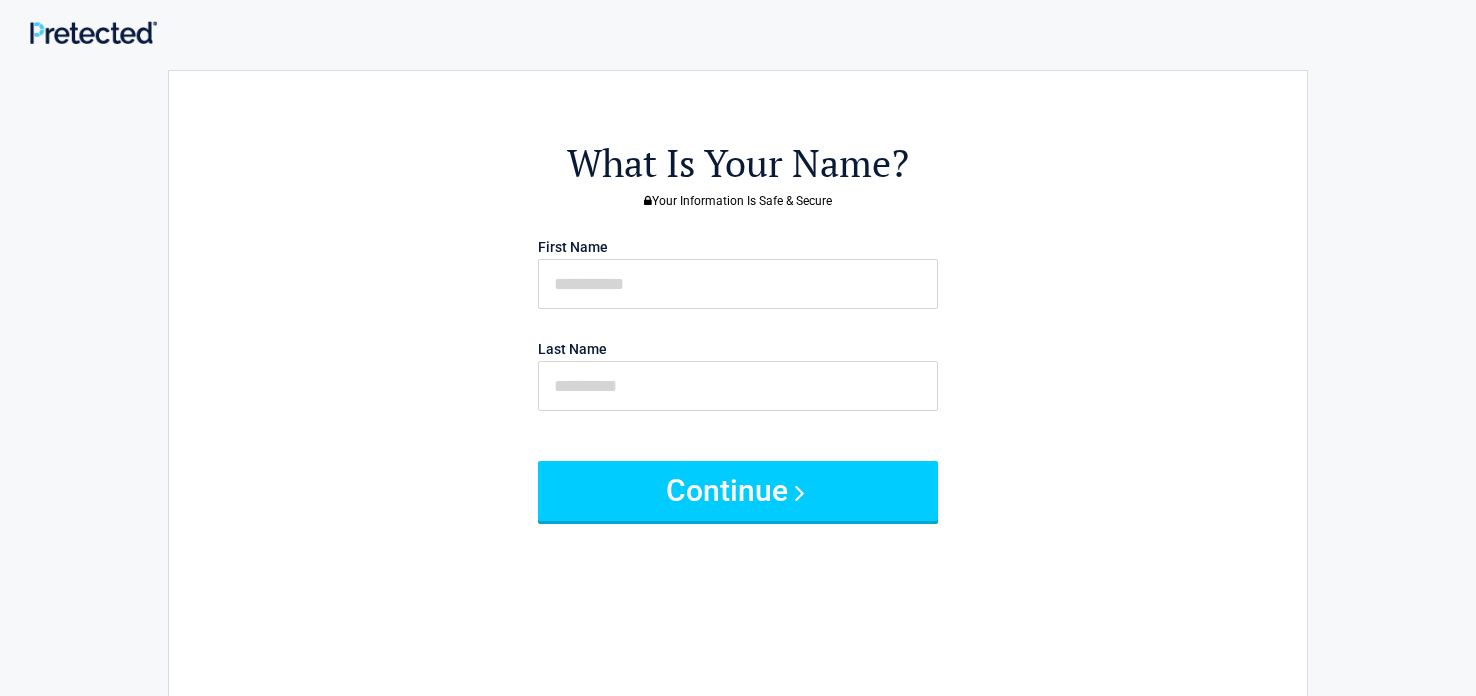 click on "First Name" at bounding box center [738, 270] 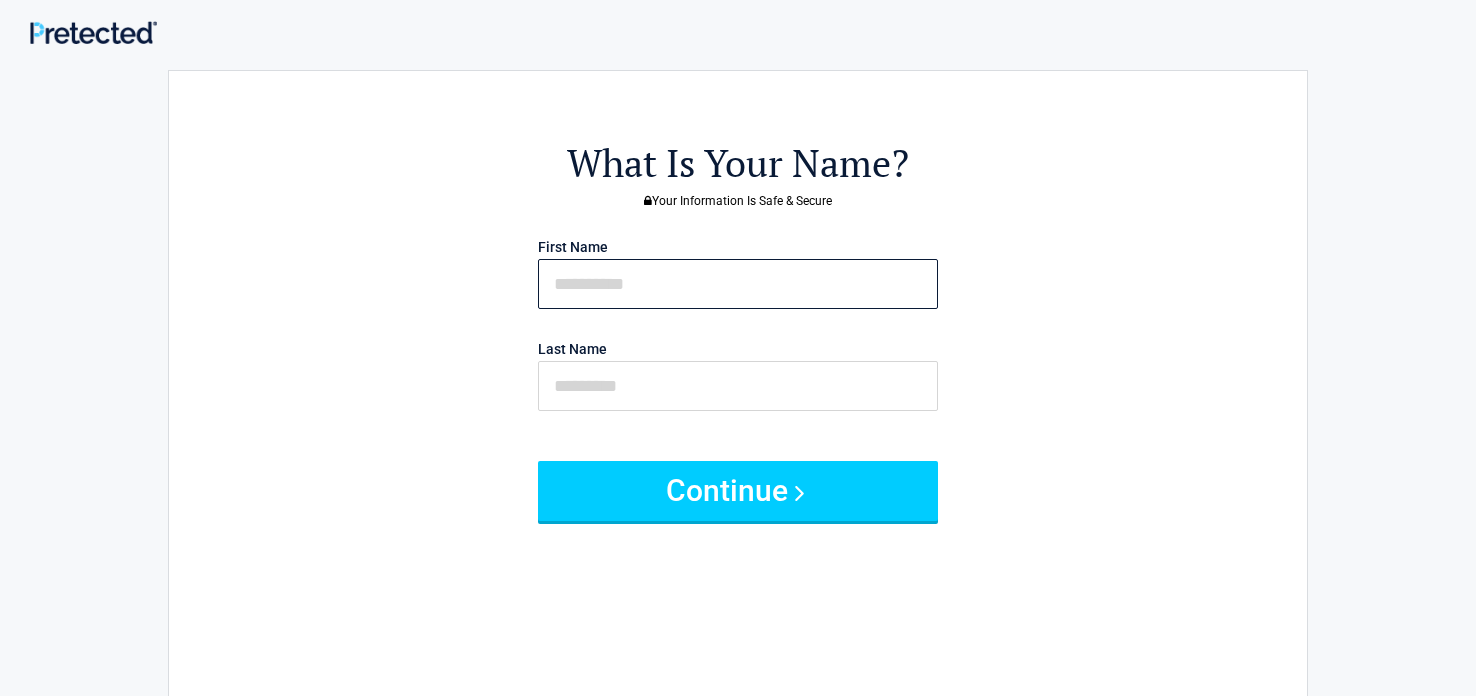 click at bounding box center [738, 284] 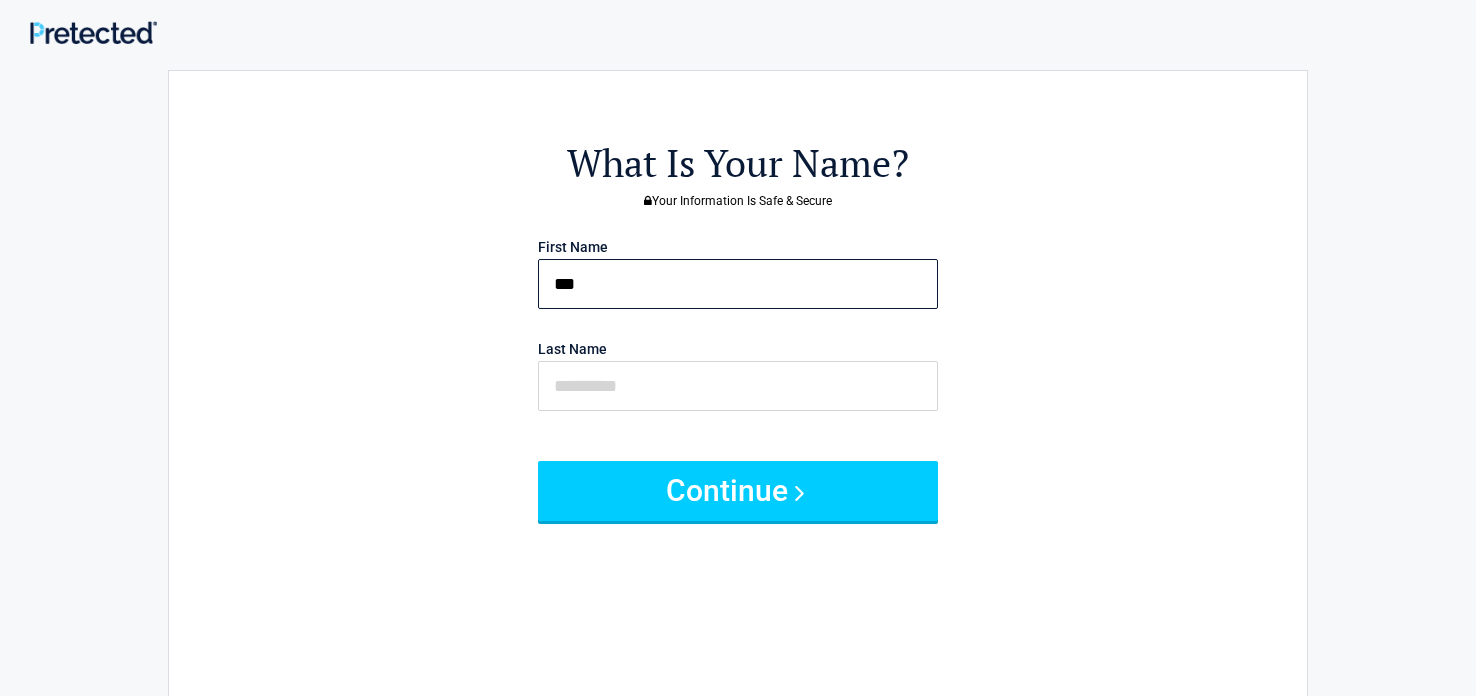 type on "******" 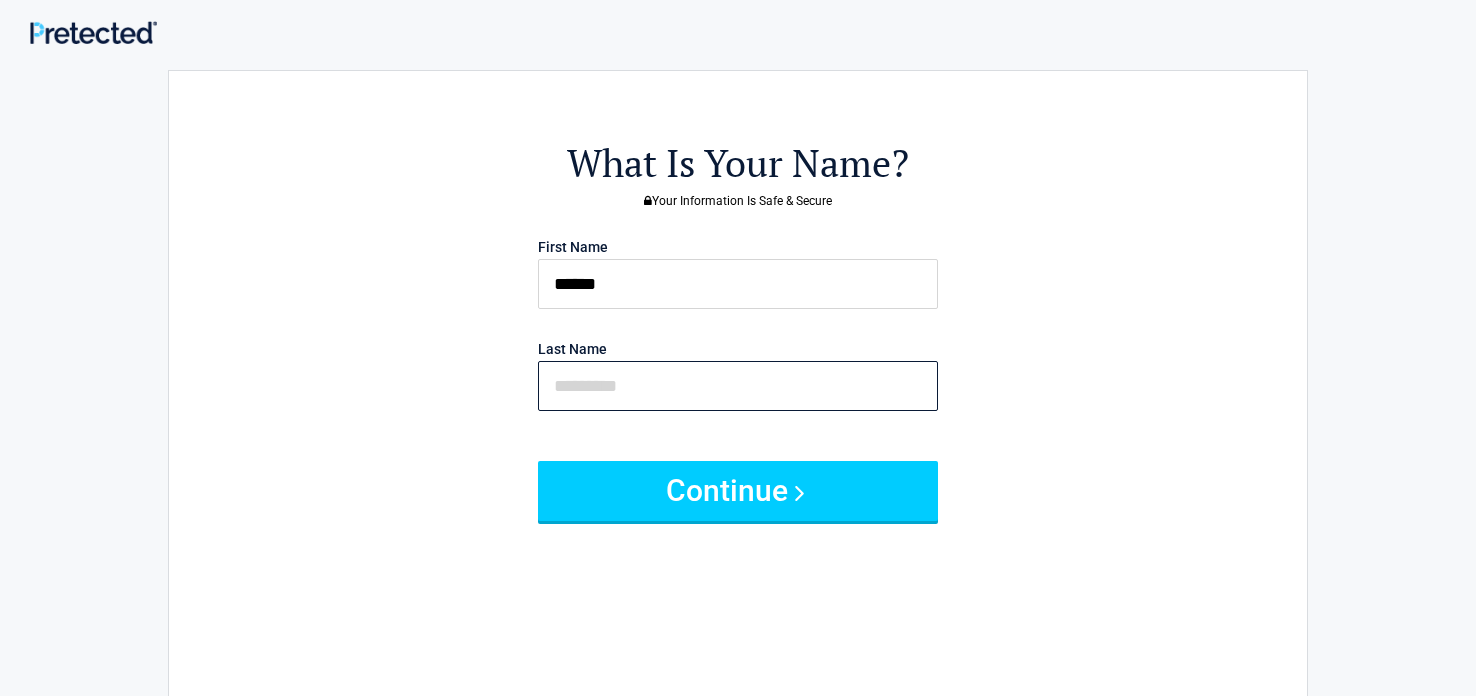 click at bounding box center (738, 386) 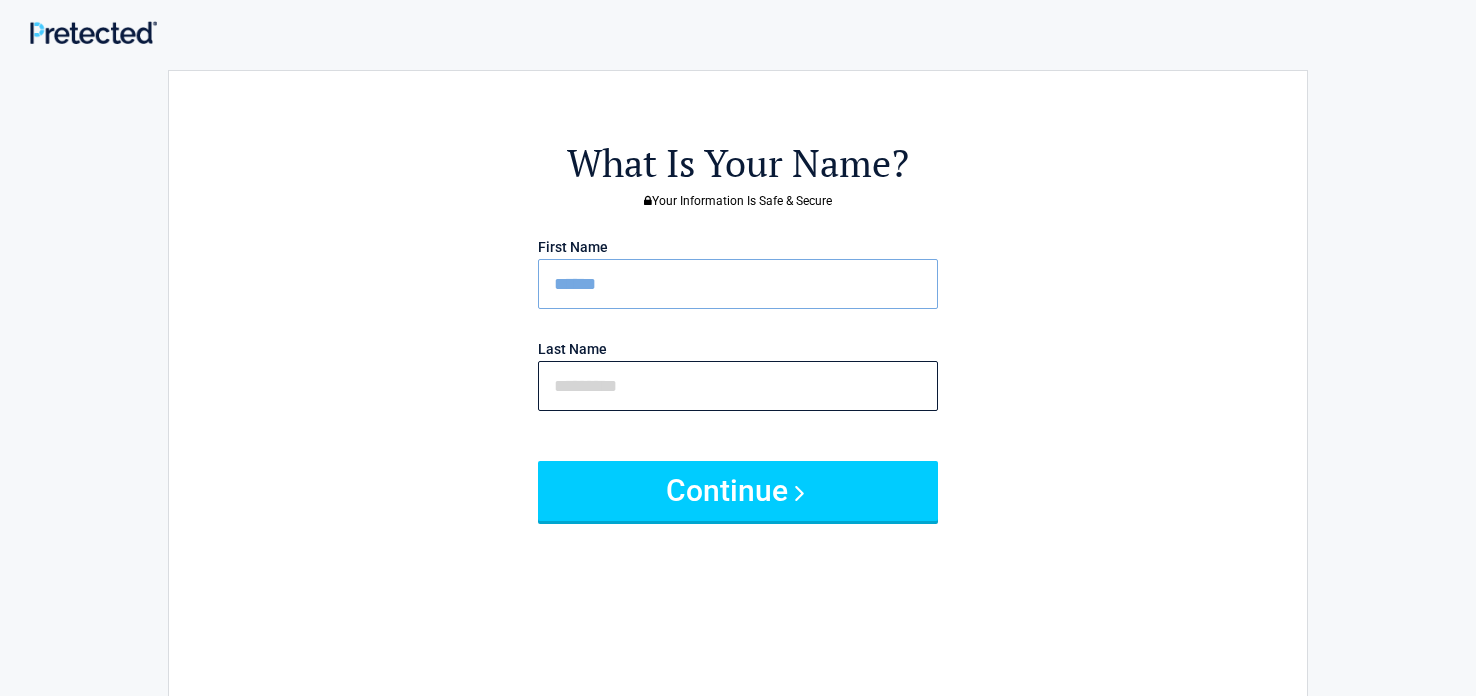 type on "*****" 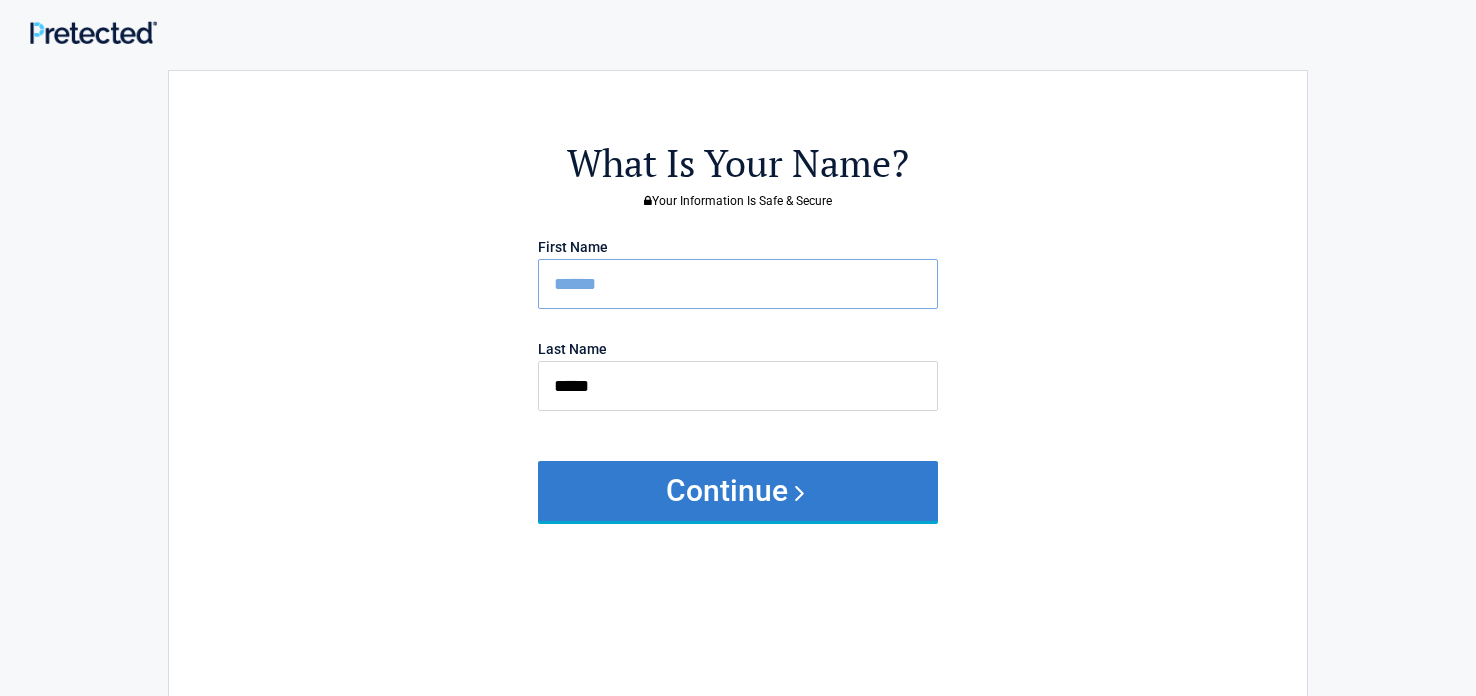 click on "Continue" at bounding box center (738, 491) 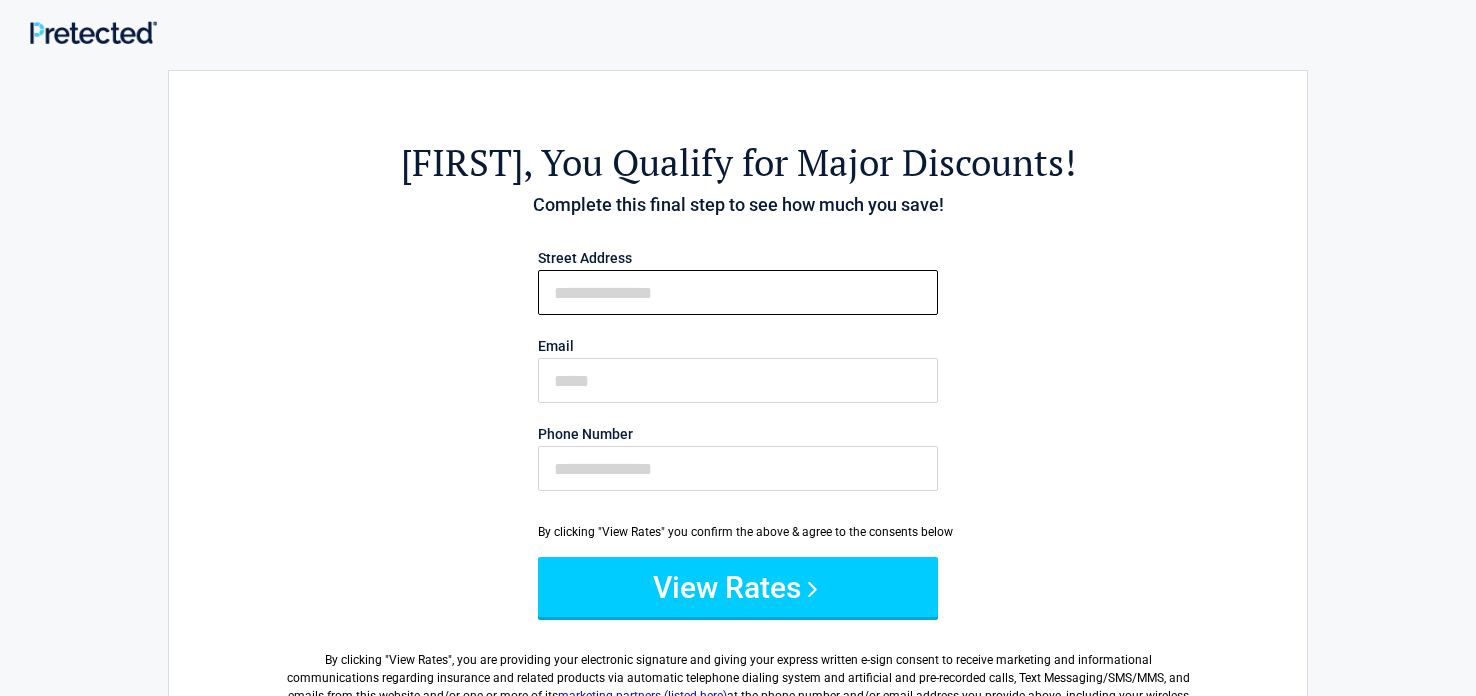 click on "First Name" at bounding box center (738, 292) 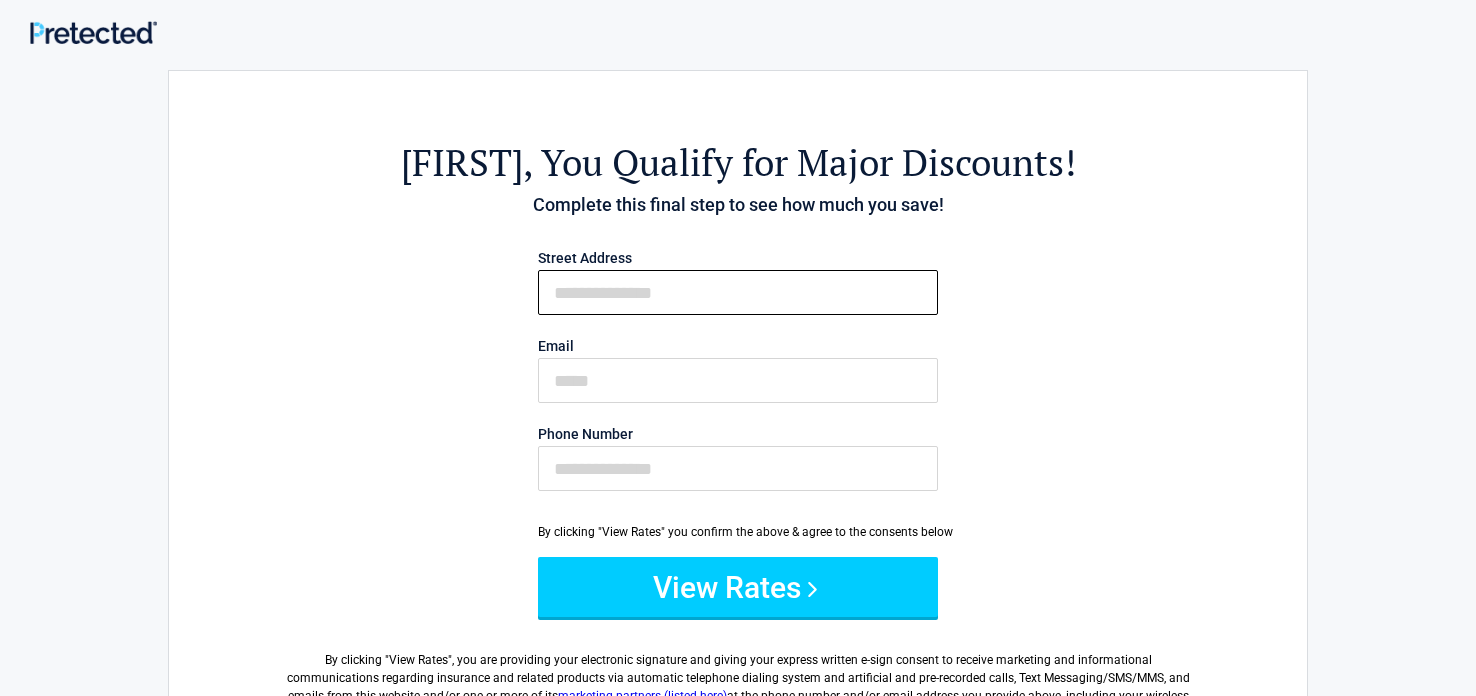 type on "**********" 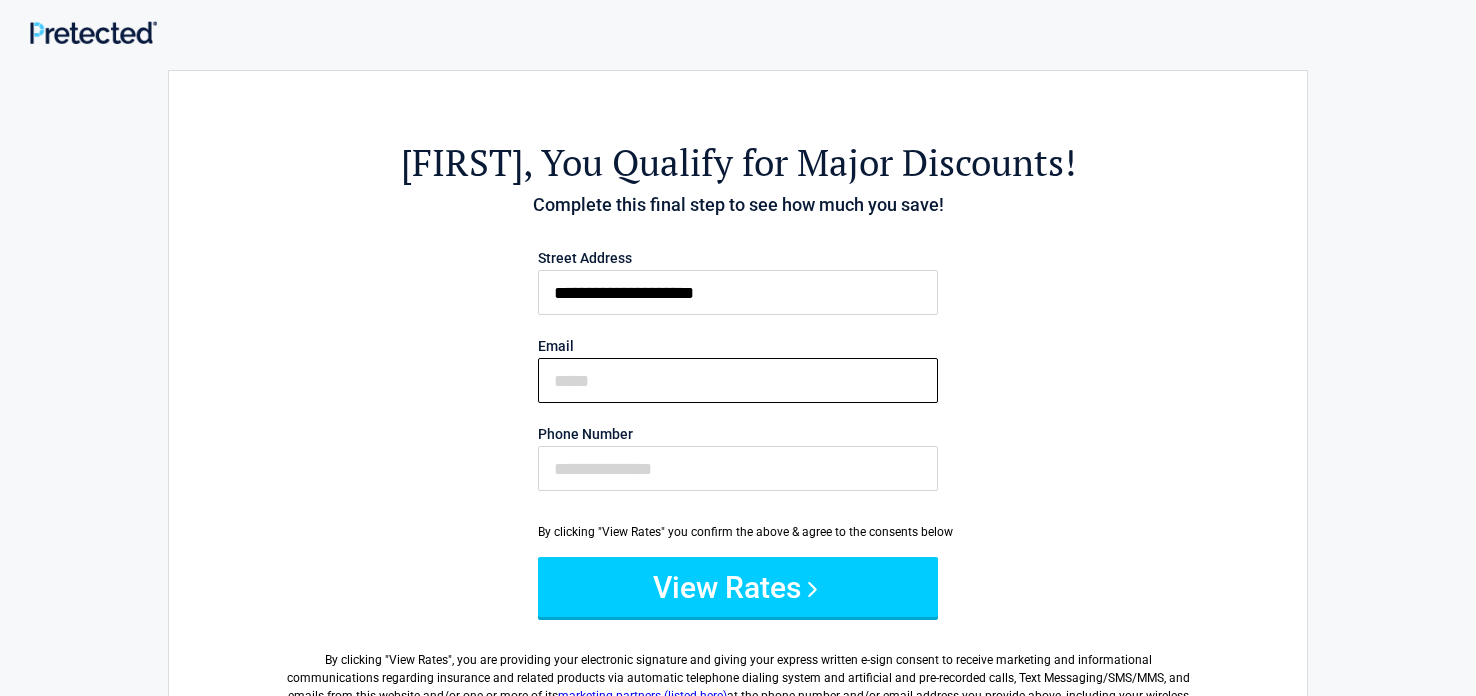 click on "Email" at bounding box center [738, 380] 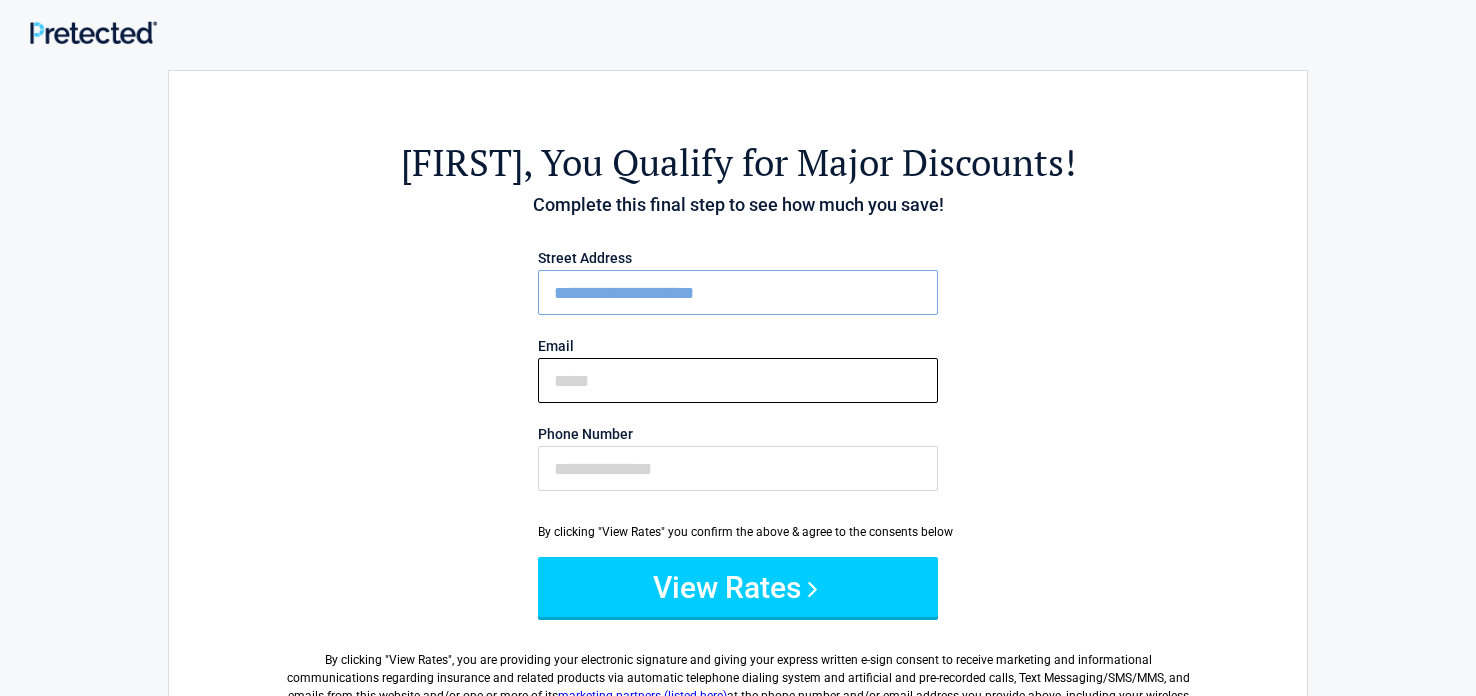 type on "**********" 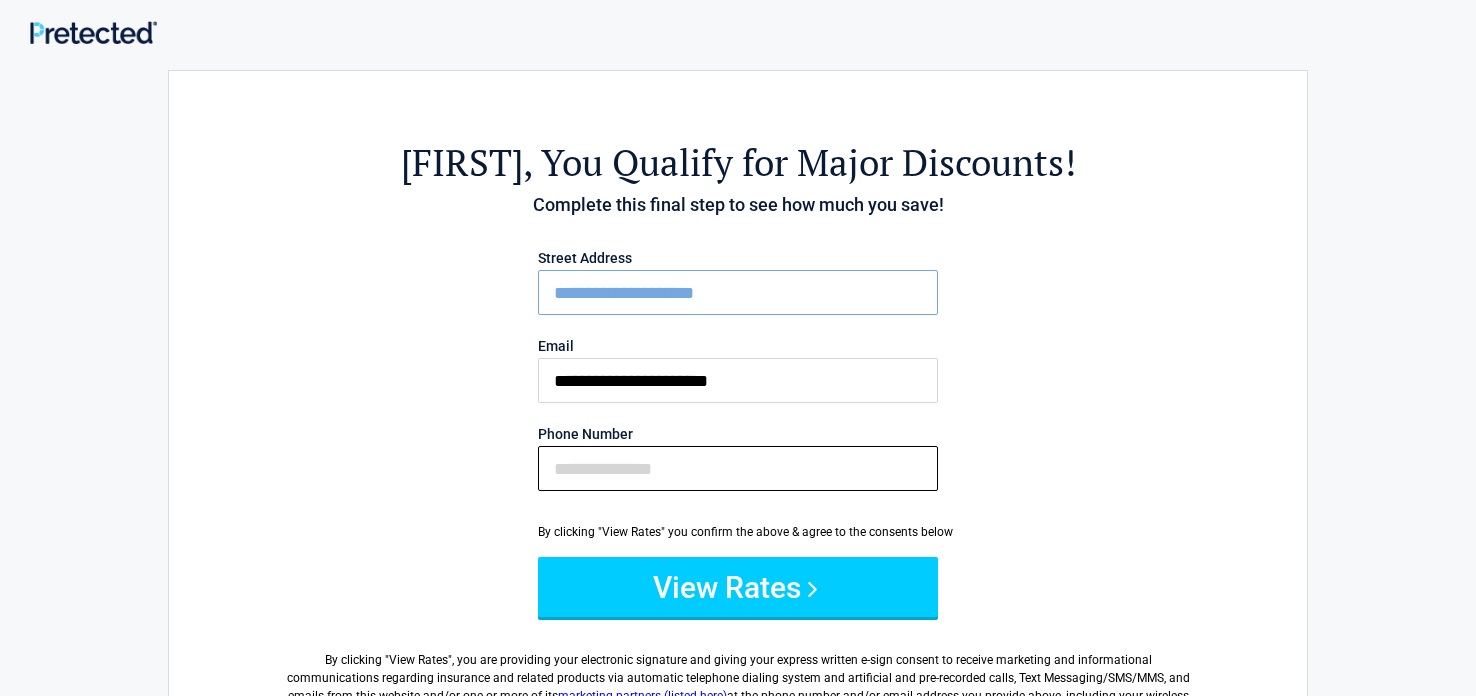 click on "Phone Number" at bounding box center (738, 468) 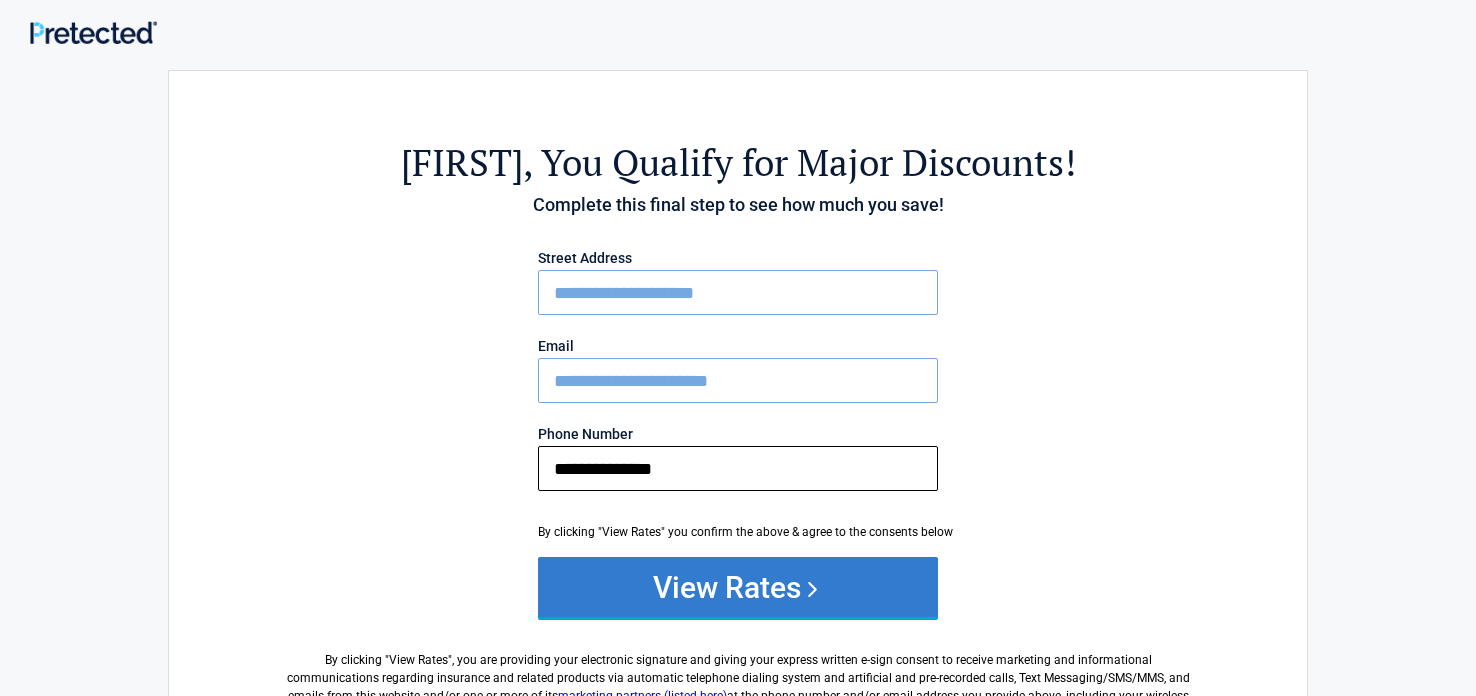 type on "**********" 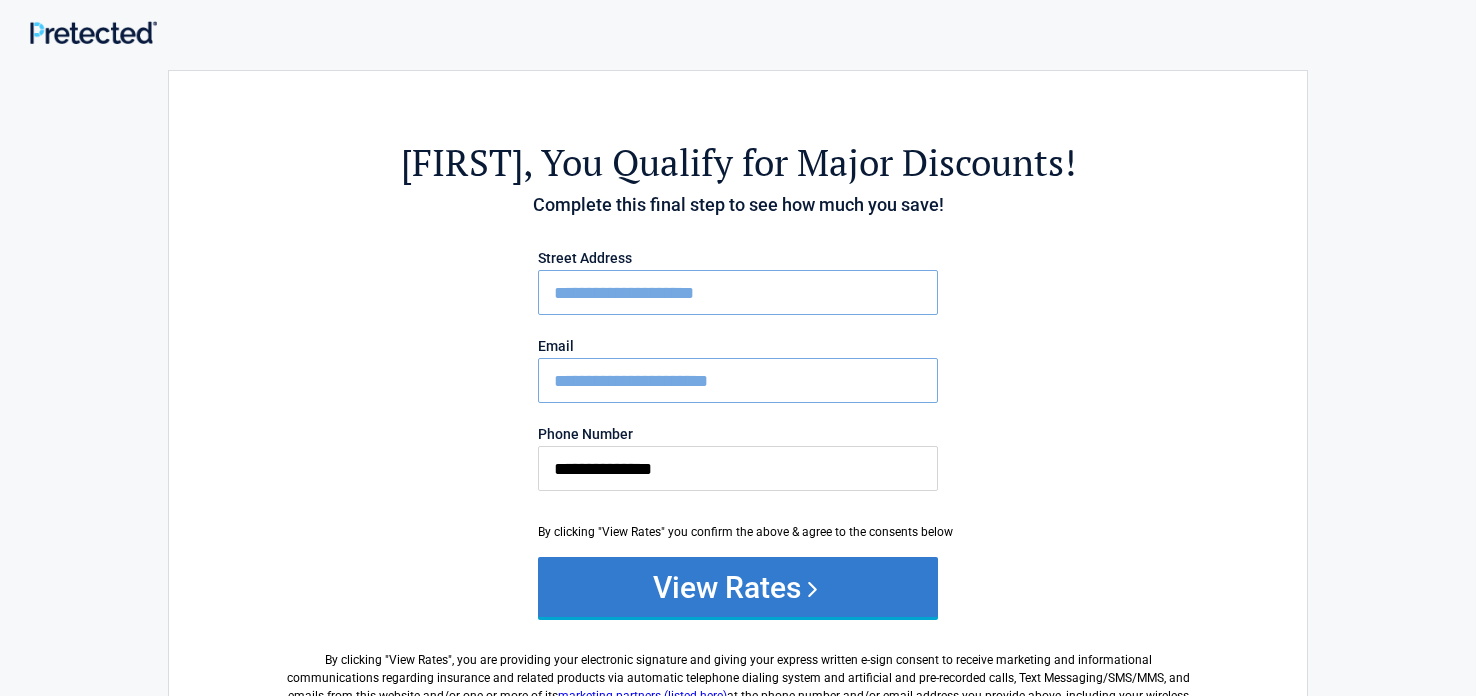 click on "View Rates" at bounding box center [738, 587] 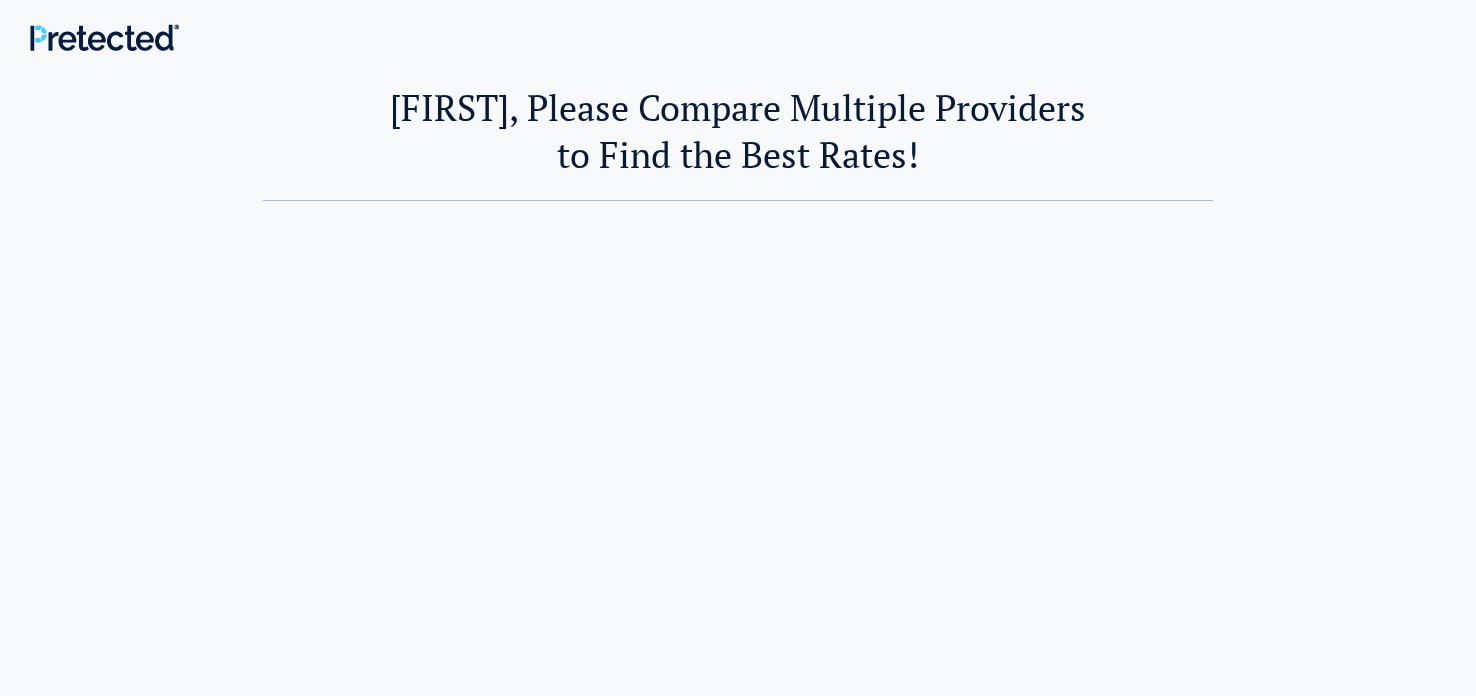 scroll, scrollTop: 0, scrollLeft: 0, axis: both 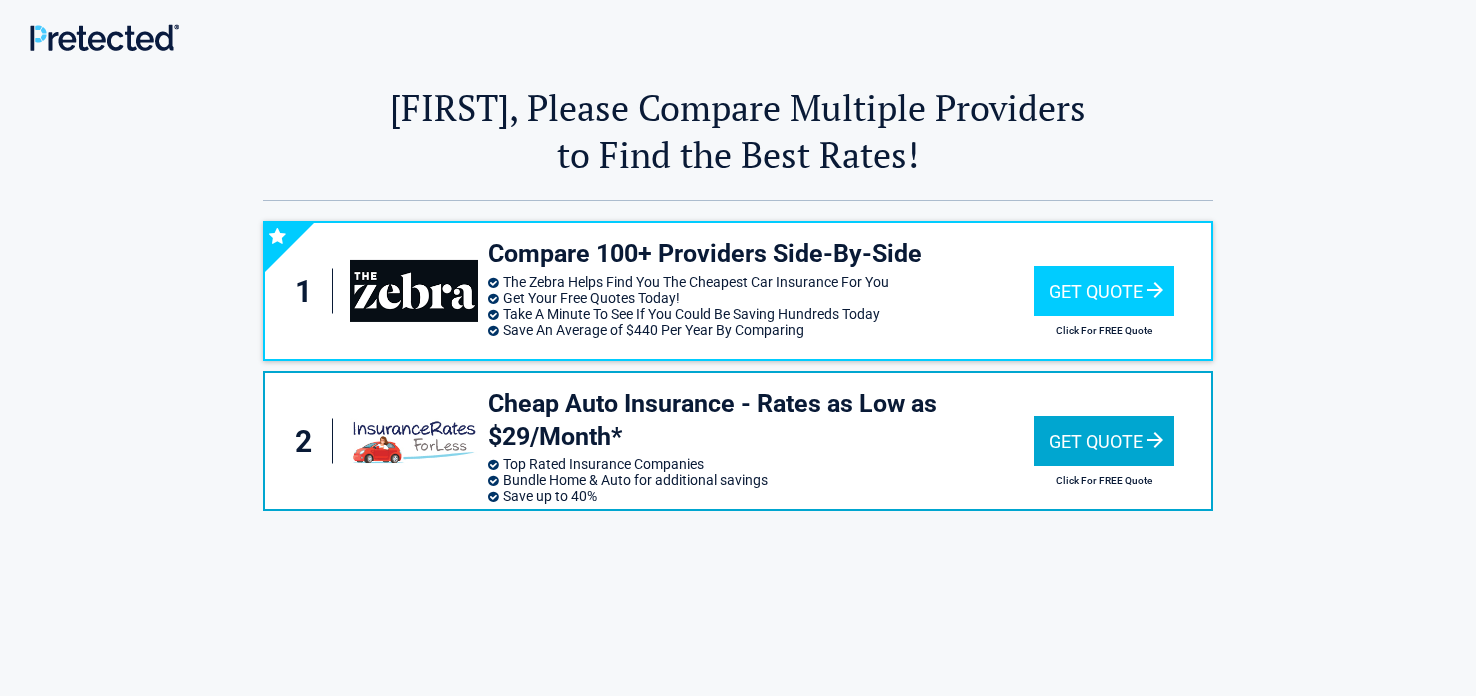 click on "Get Quote" at bounding box center (1104, 441) 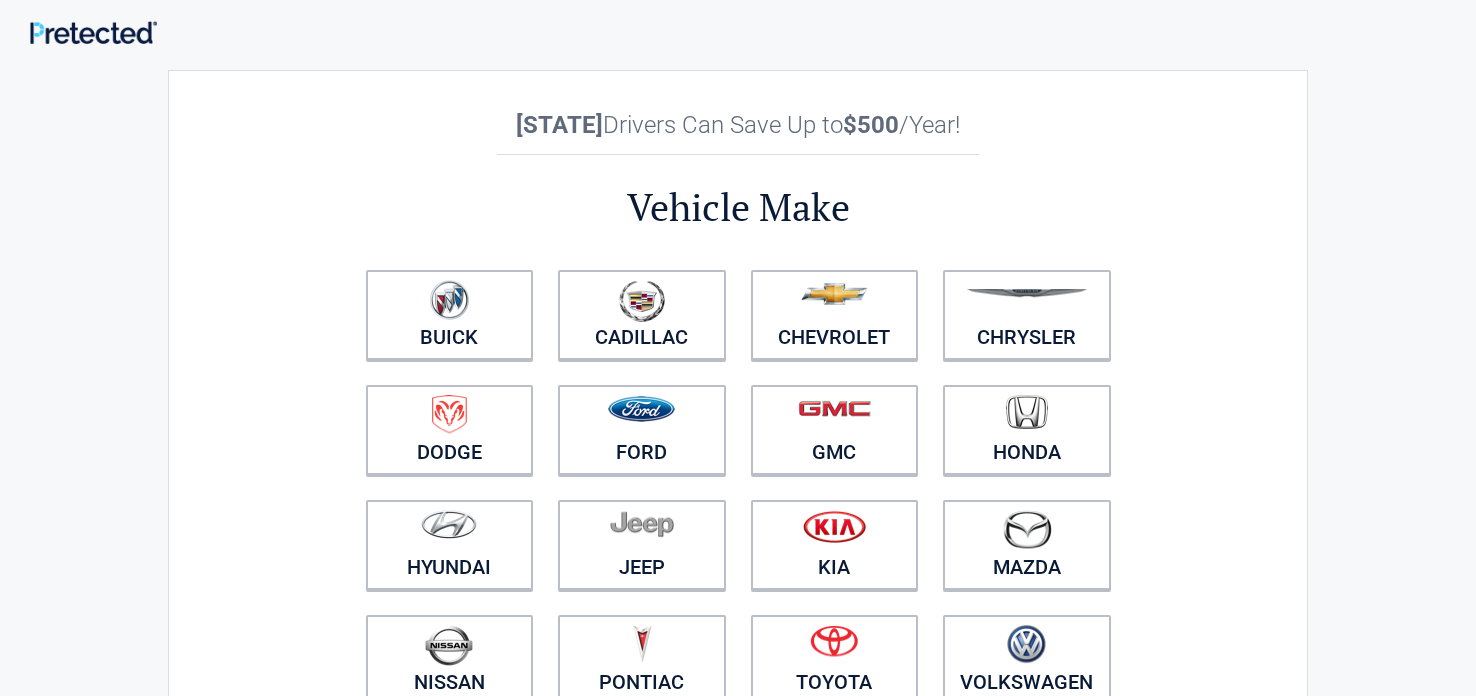 scroll, scrollTop: 0, scrollLeft: 0, axis: both 